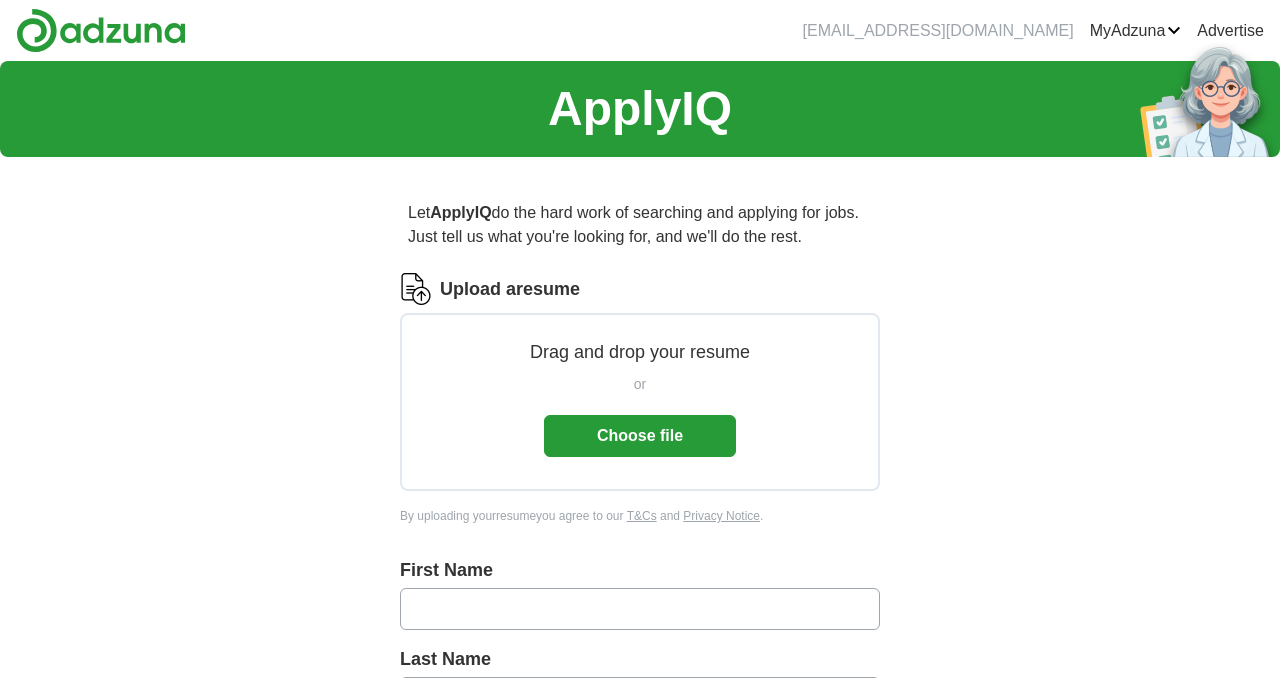 scroll, scrollTop: 0, scrollLeft: 0, axis: both 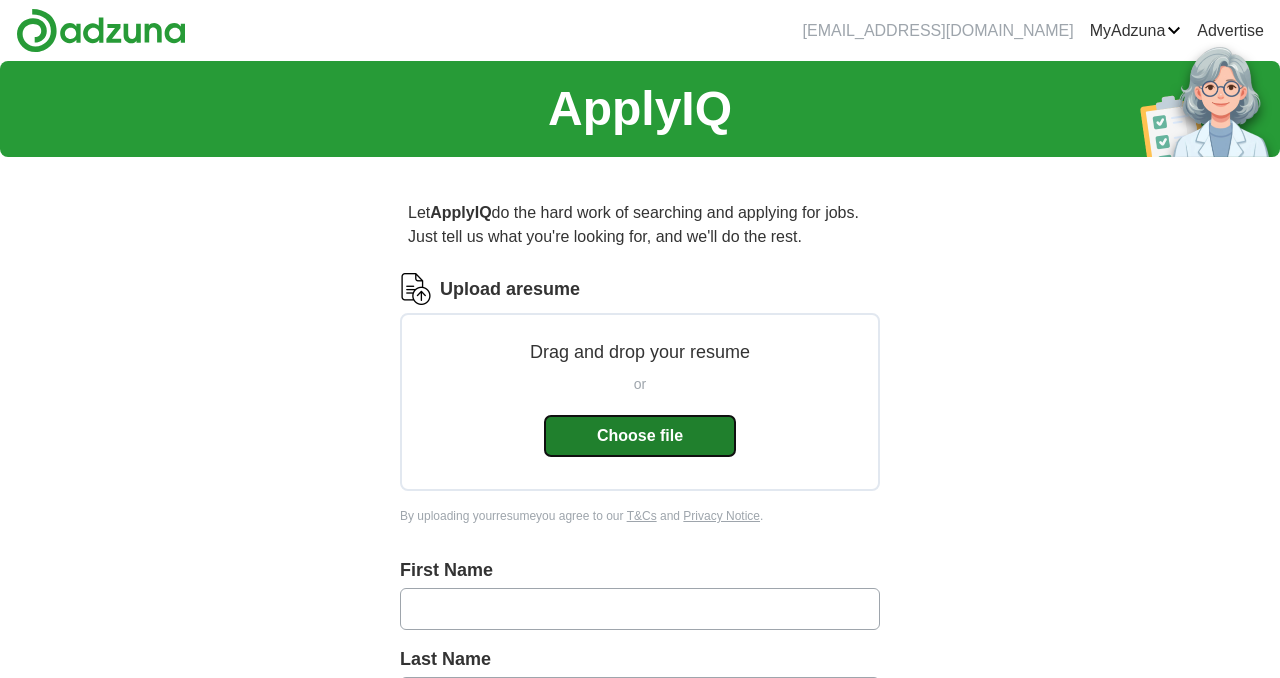 click on "Choose file" at bounding box center (640, 436) 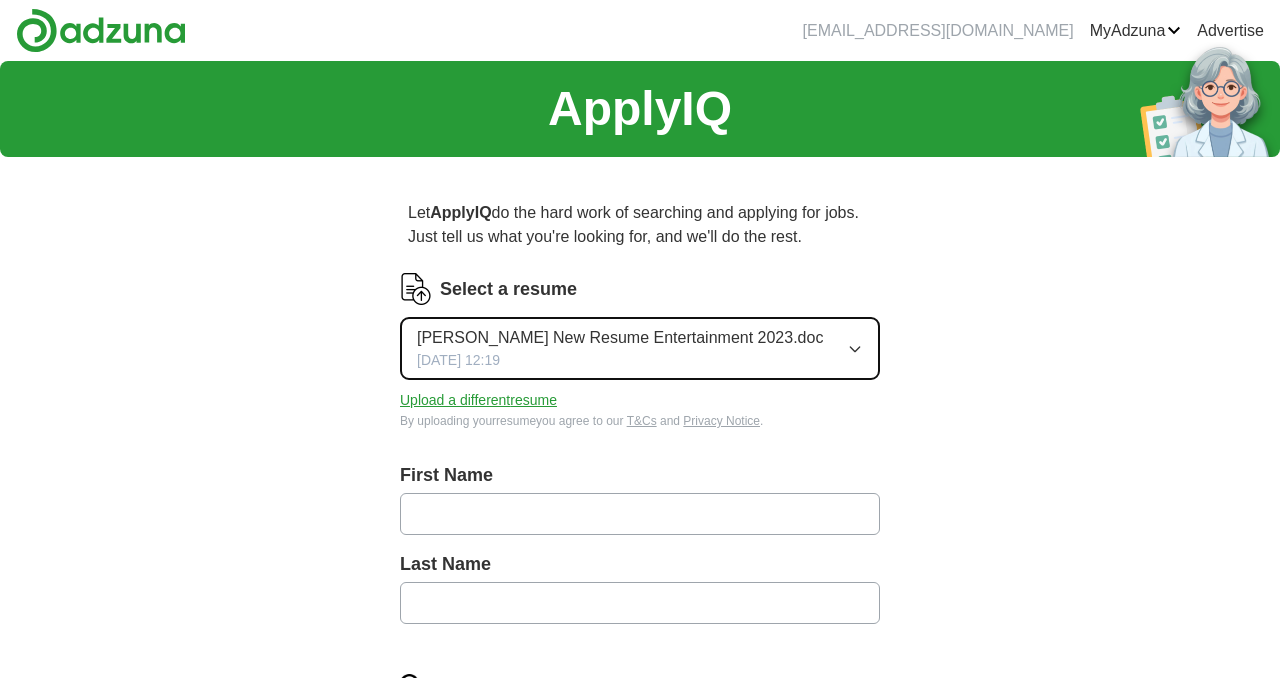 click on "[PERSON_NAME] New Resume Entertainment 2023.doc" at bounding box center [620, 338] 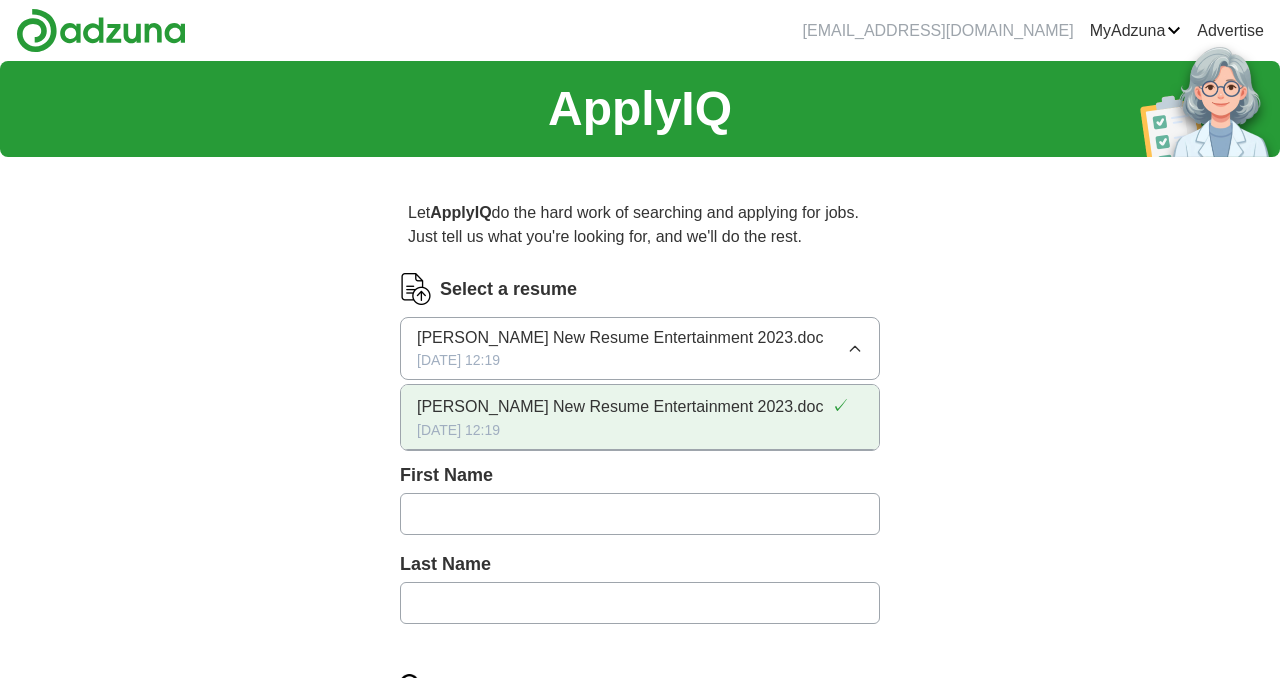 click on "[PERSON_NAME] New Resume Entertainment 2023.doc" at bounding box center (620, 407) 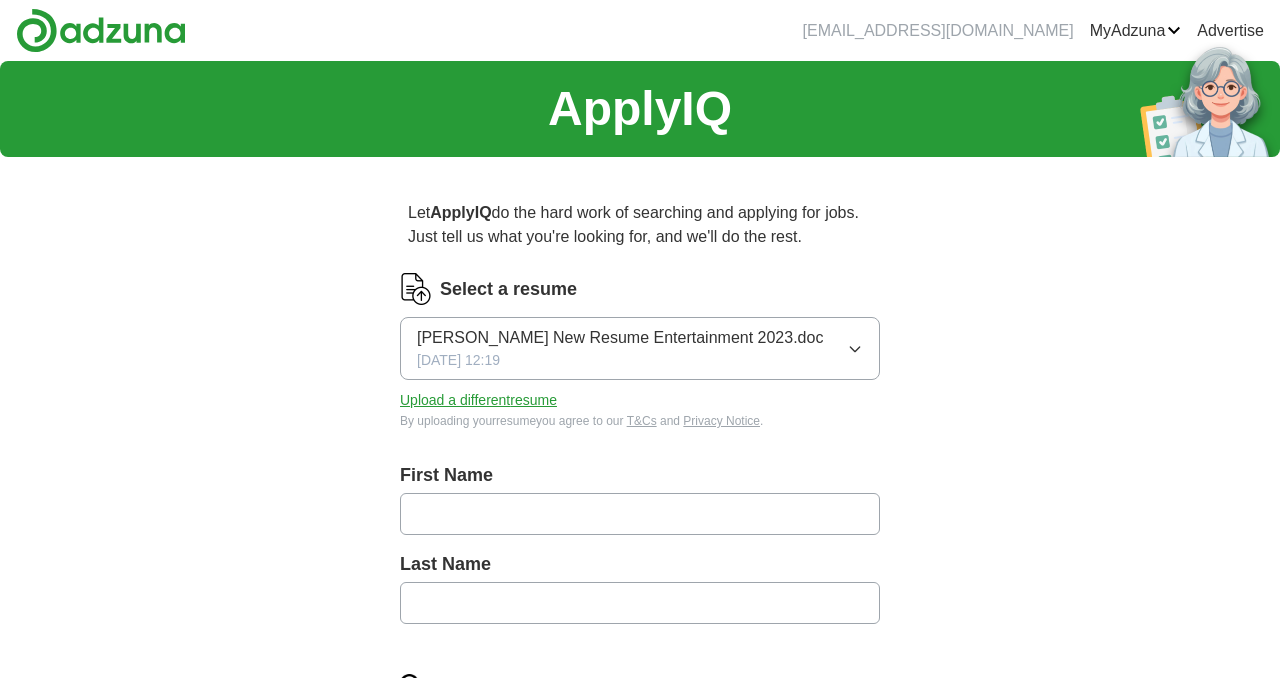 click at bounding box center (640, 514) 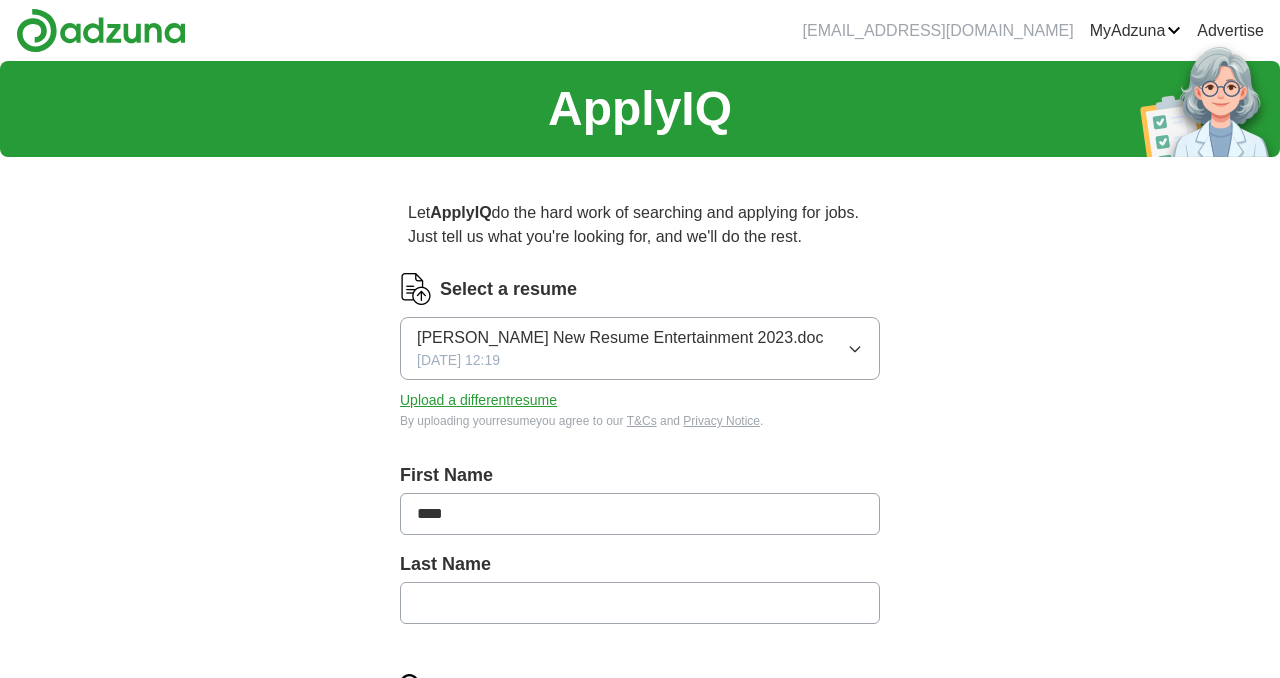 type on "****" 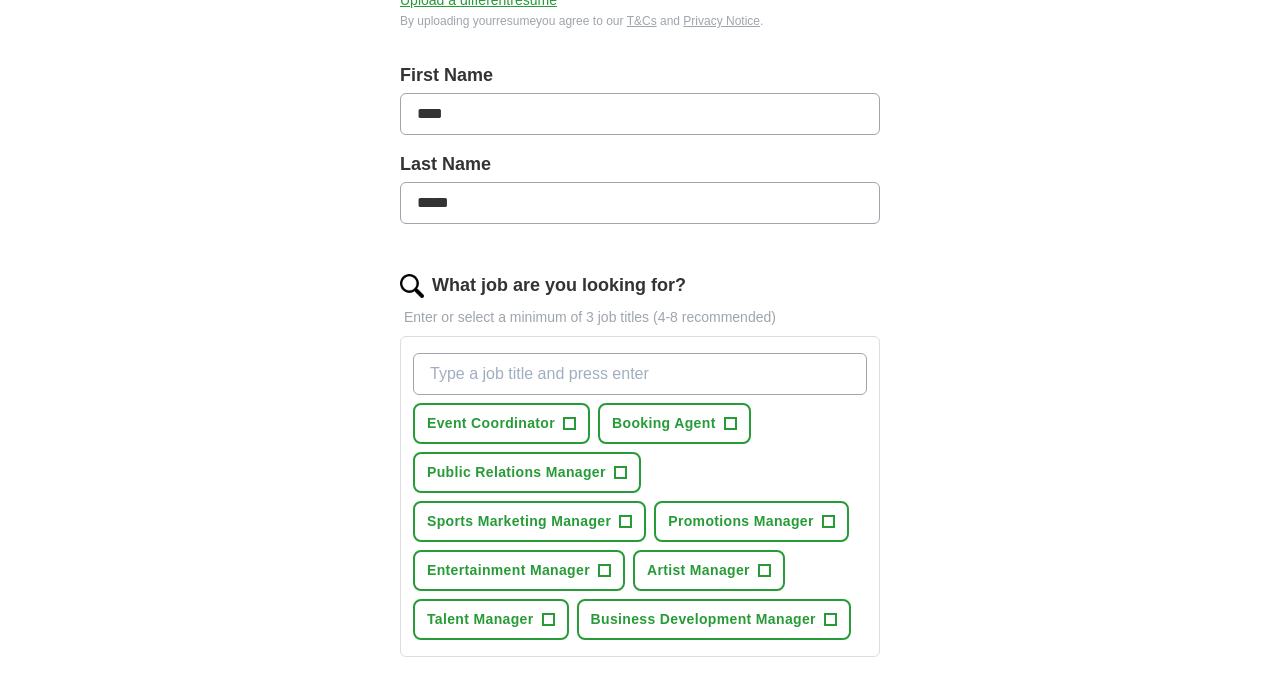scroll, scrollTop: 406, scrollLeft: 0, axis: vertical 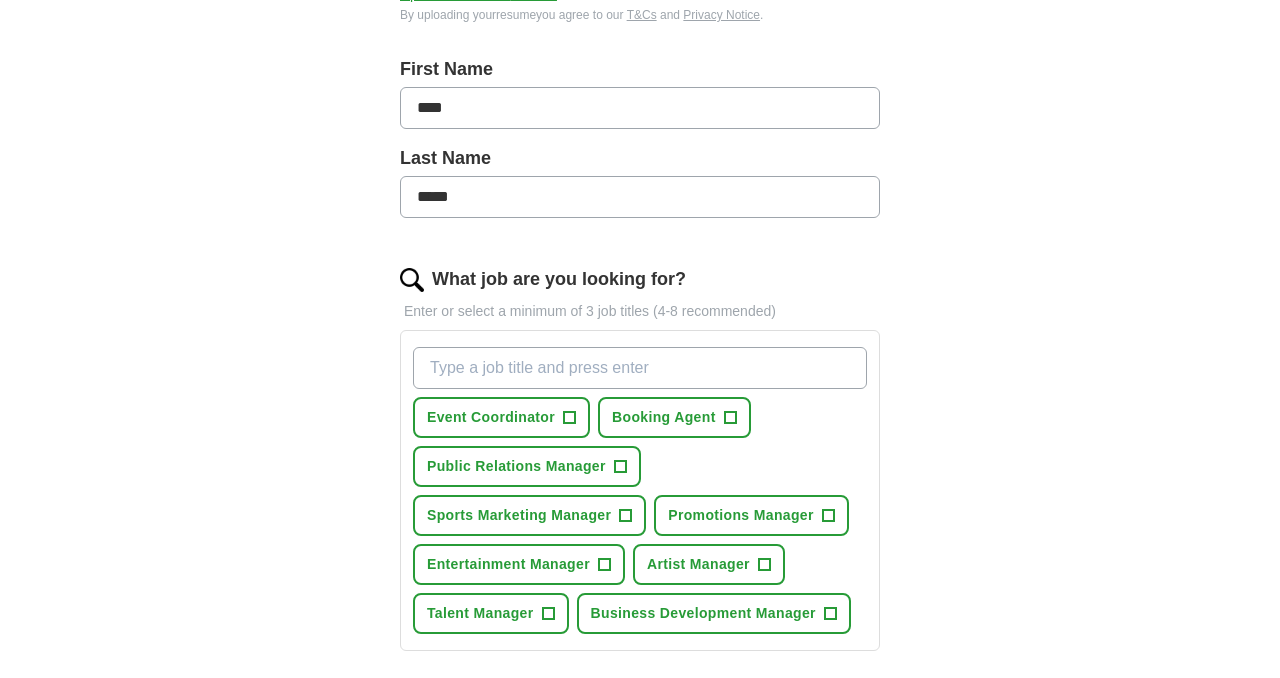 type on "*****" 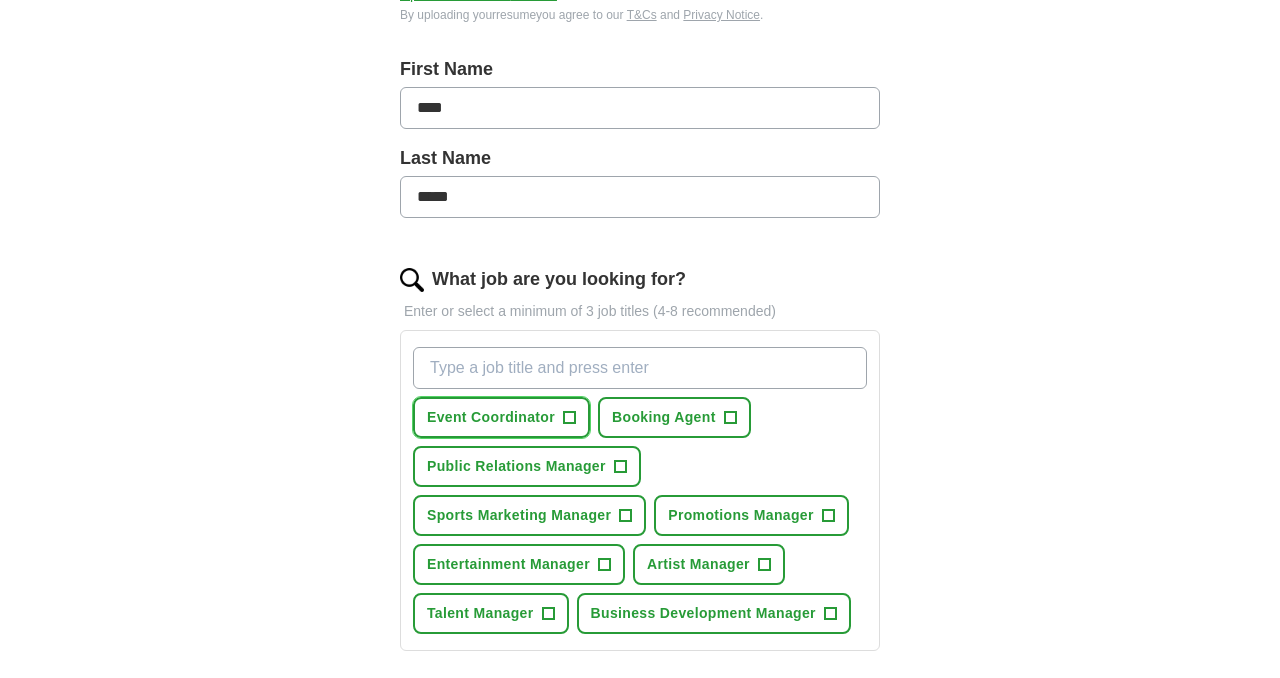 click on "Event Coordinator +" at bounding box center [501, 417] 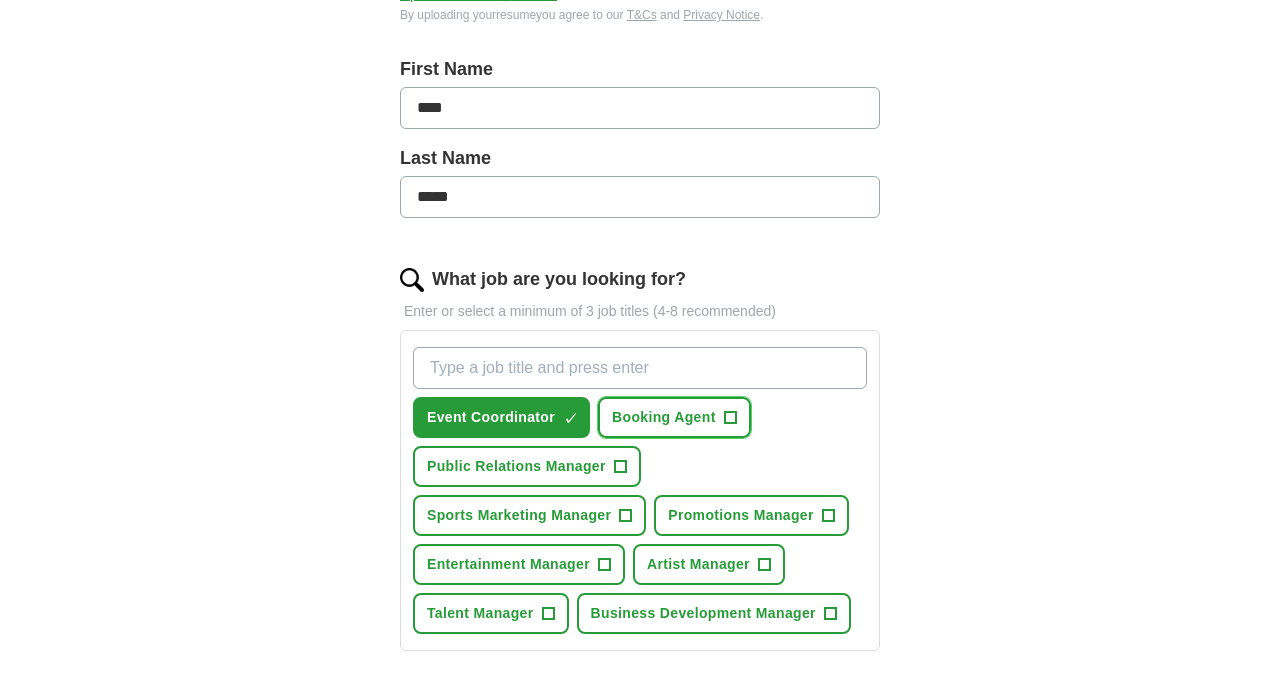 click on "Booking Agent +" at bounding box center [674, 417] 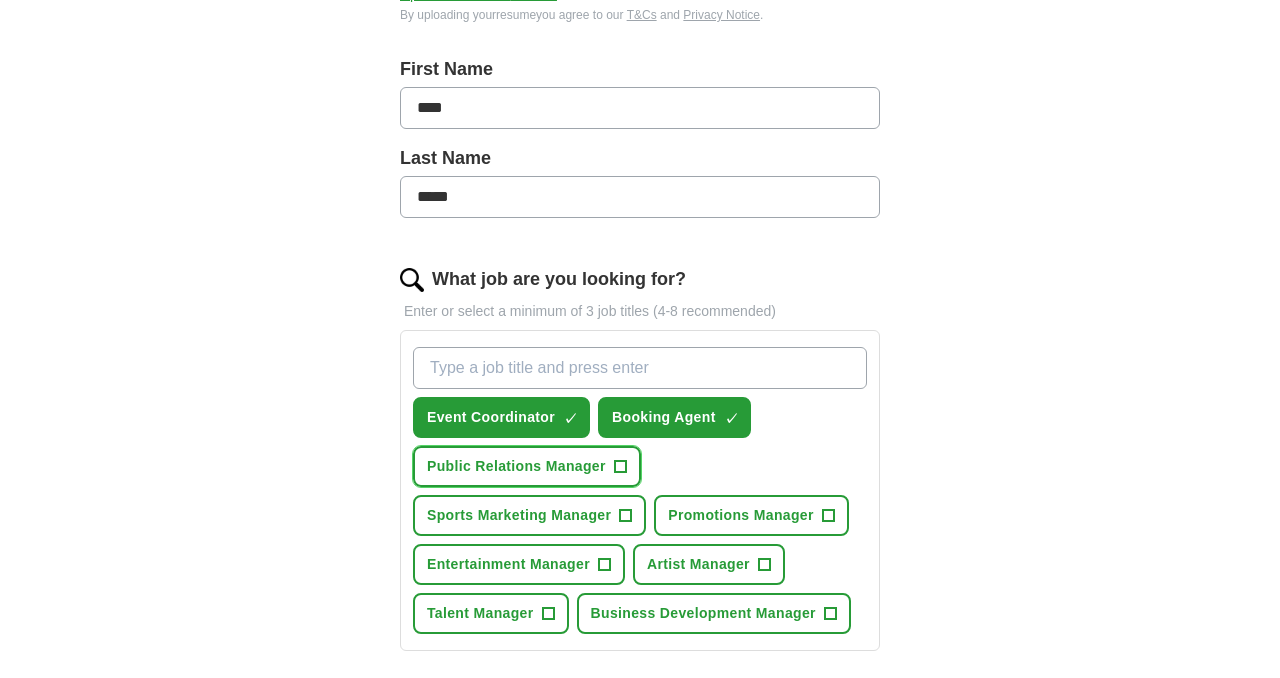 click on "+" at bounding box center [620, 467] 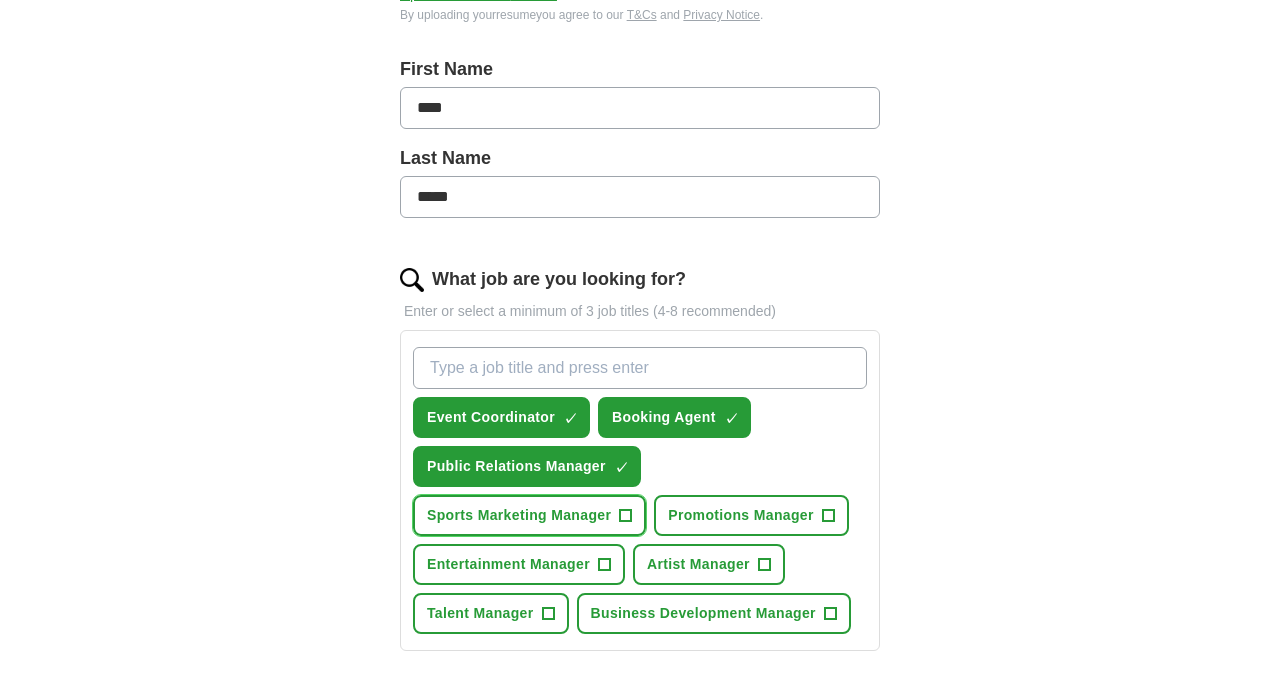 click on "+" at bounding box center [626, 516] 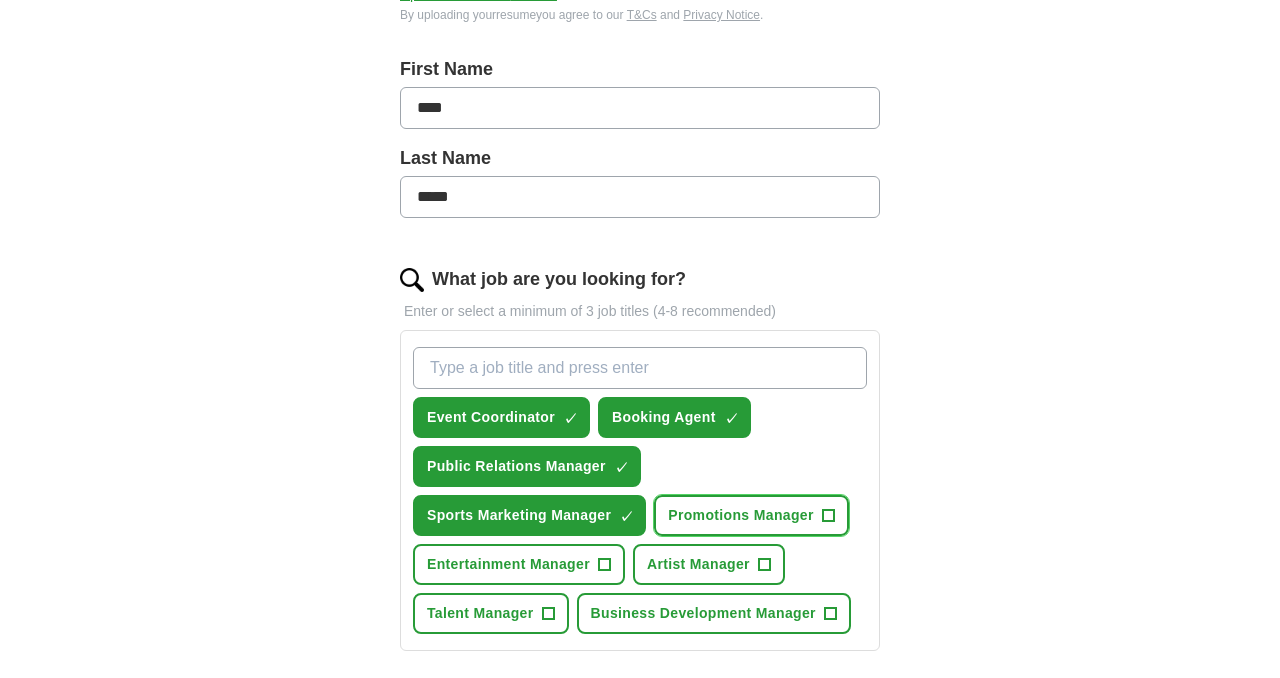 click on "Promotions Manager +" at bounding box center (751, 515) 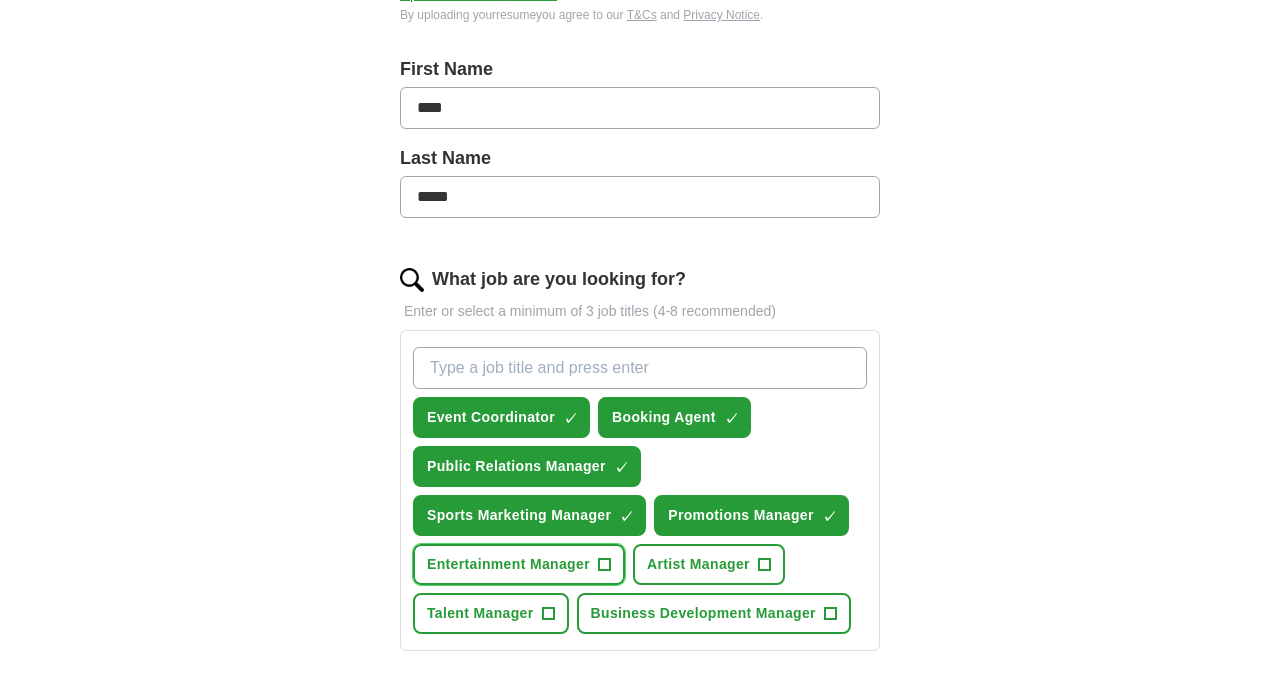 click on "Entertainment Manager +" at bounding box center (519, 564) 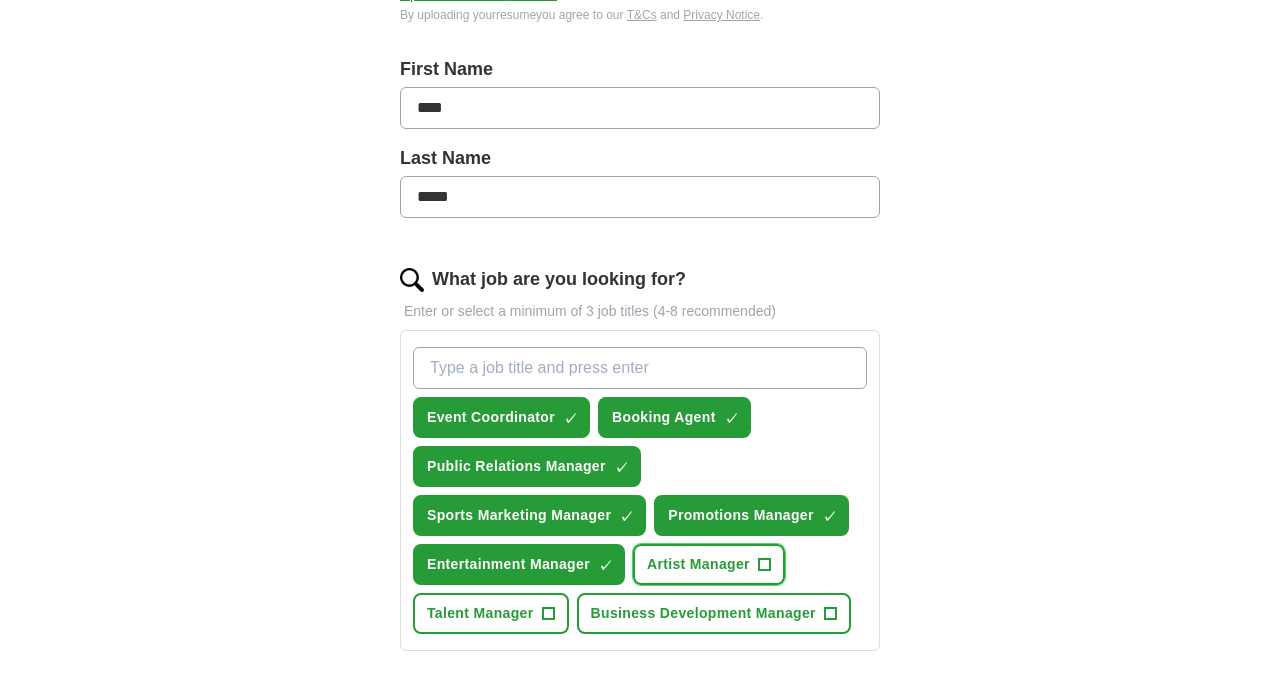 click on "+" at bounding box center (764, 565) 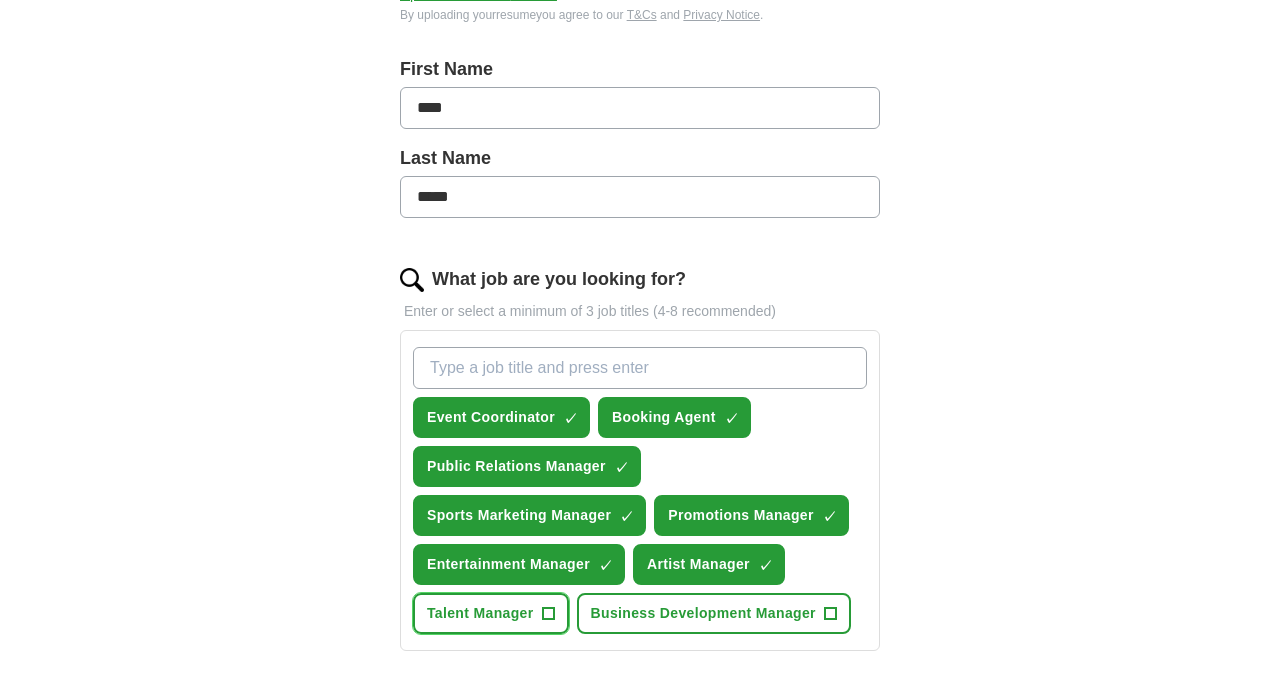 click on "Talent Manager +" at bounding box center [491, 613] 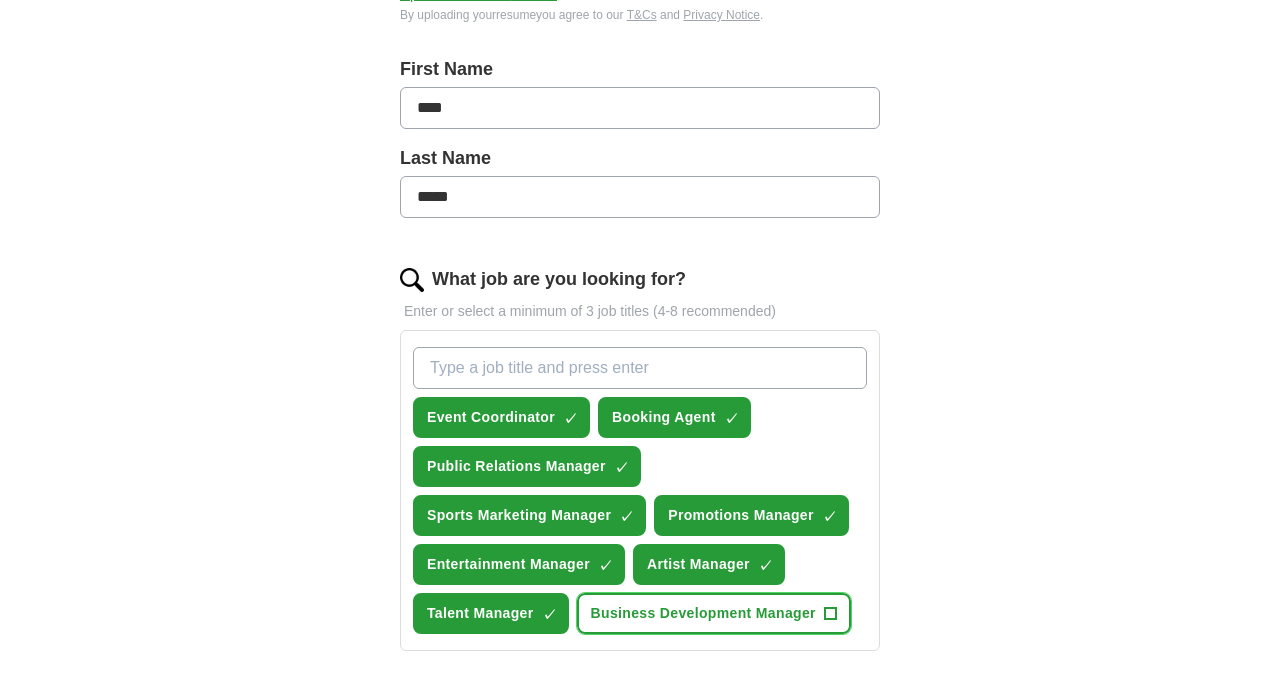 click on "+" at bounding box center (830, 614) 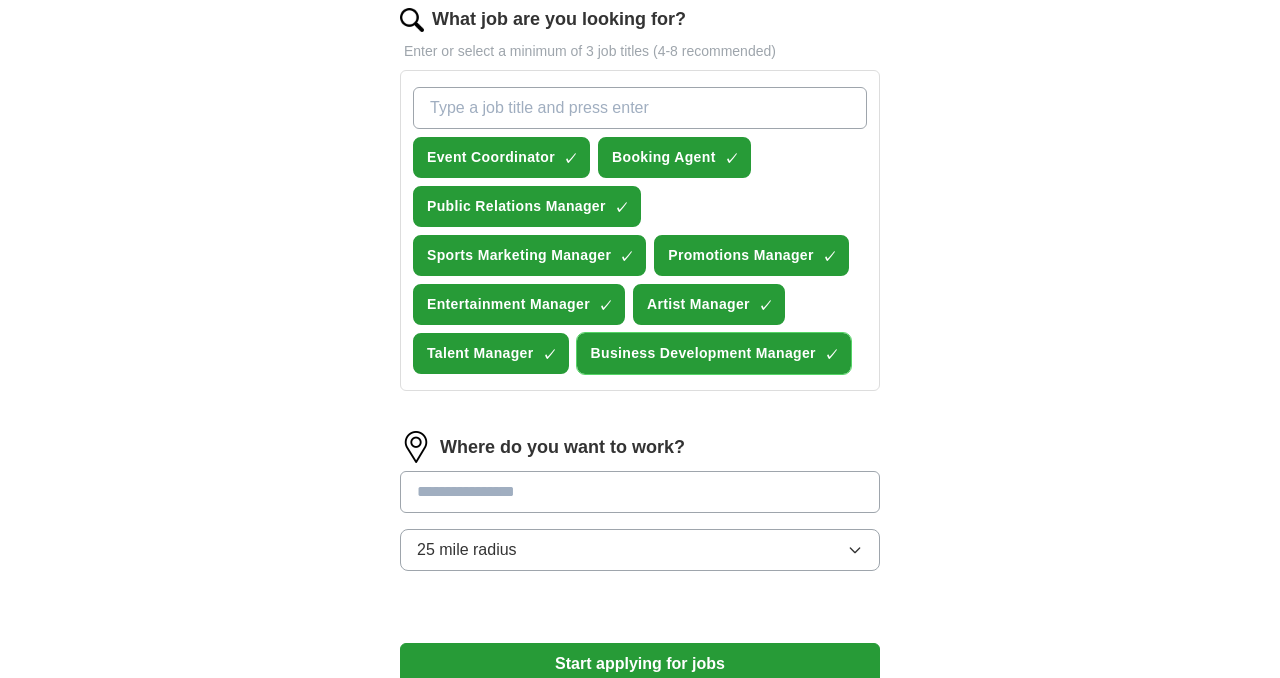 scroll, scrollTop: 671, scrollLeft: 0, axis: vertical 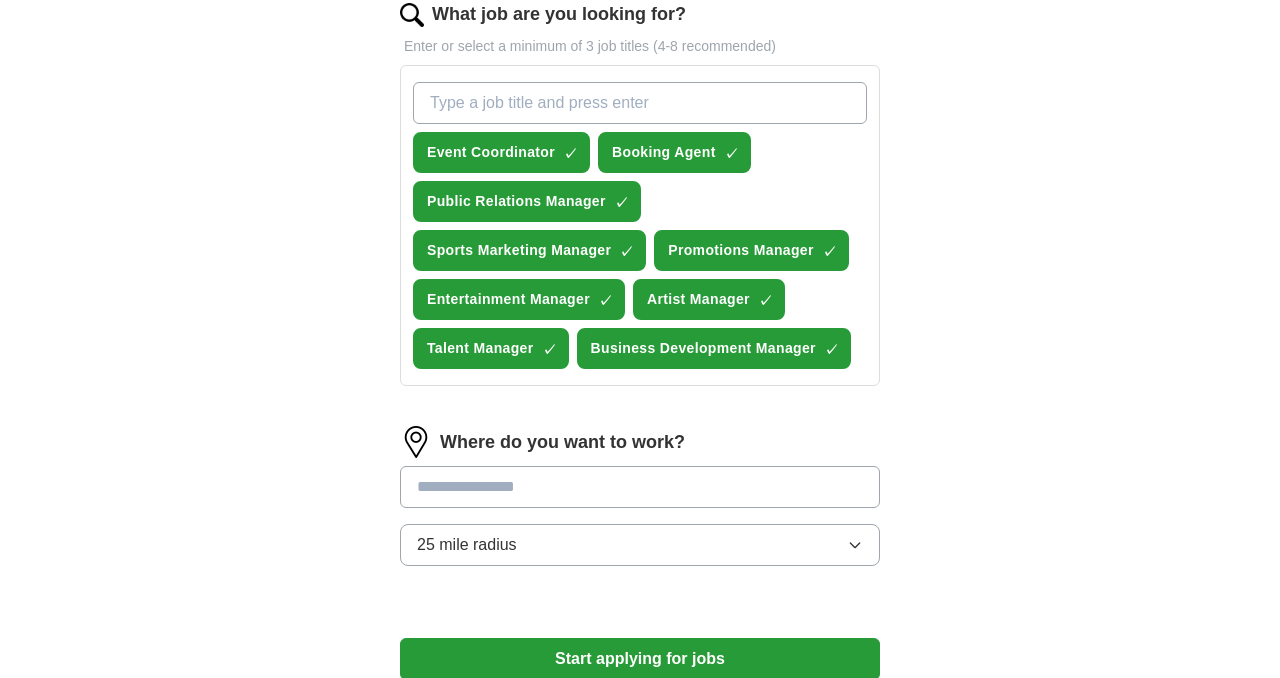click at bounding box center (640, 487) 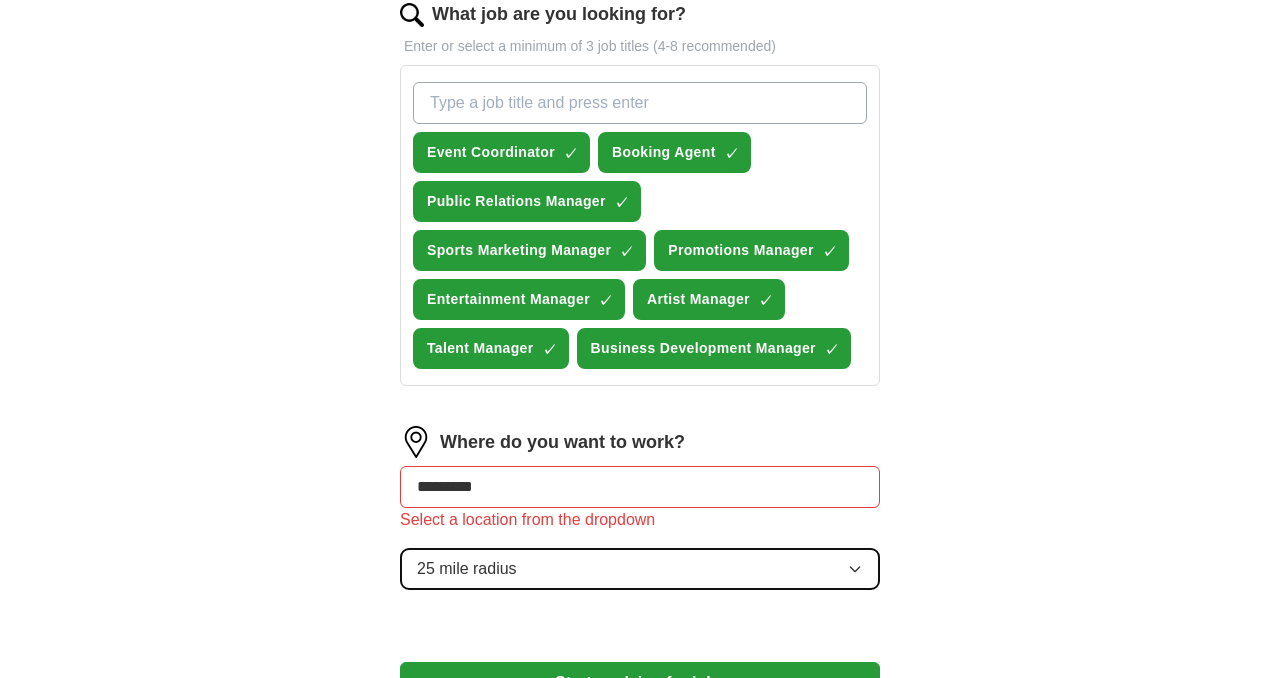 click on "25 mile radius" at bounding box center (640, 569) 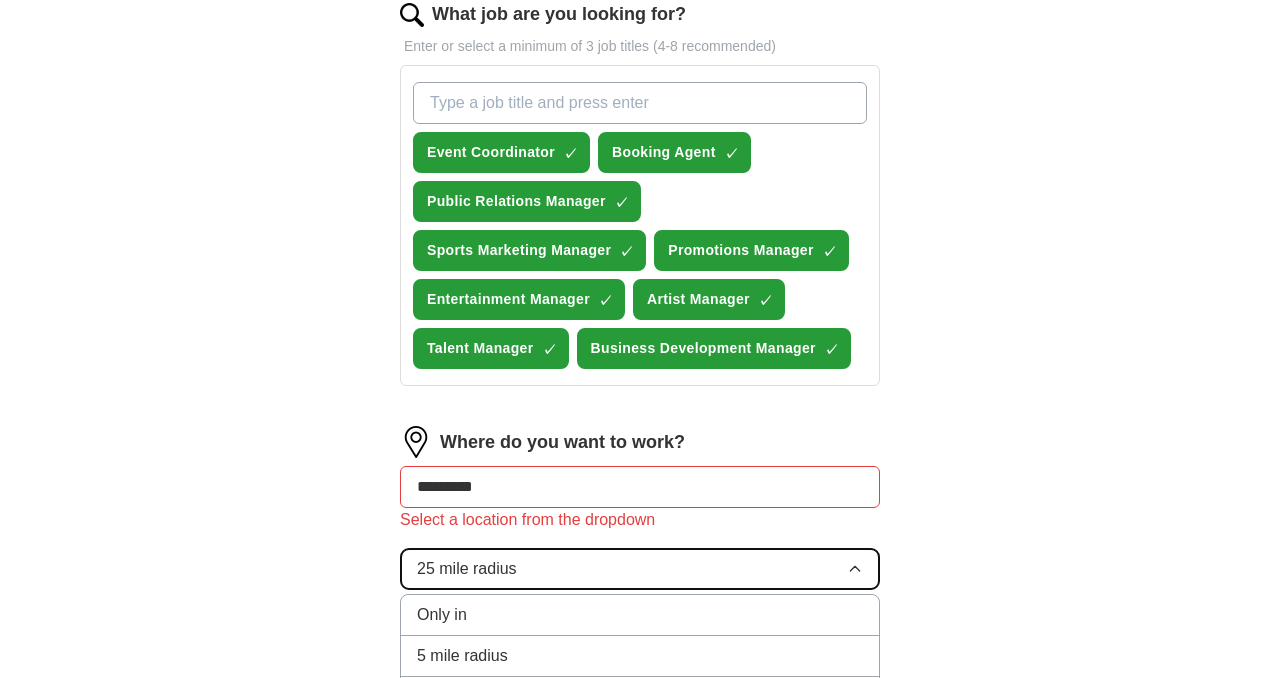 click on "25 mile radius" at bounding box center (640, 569) 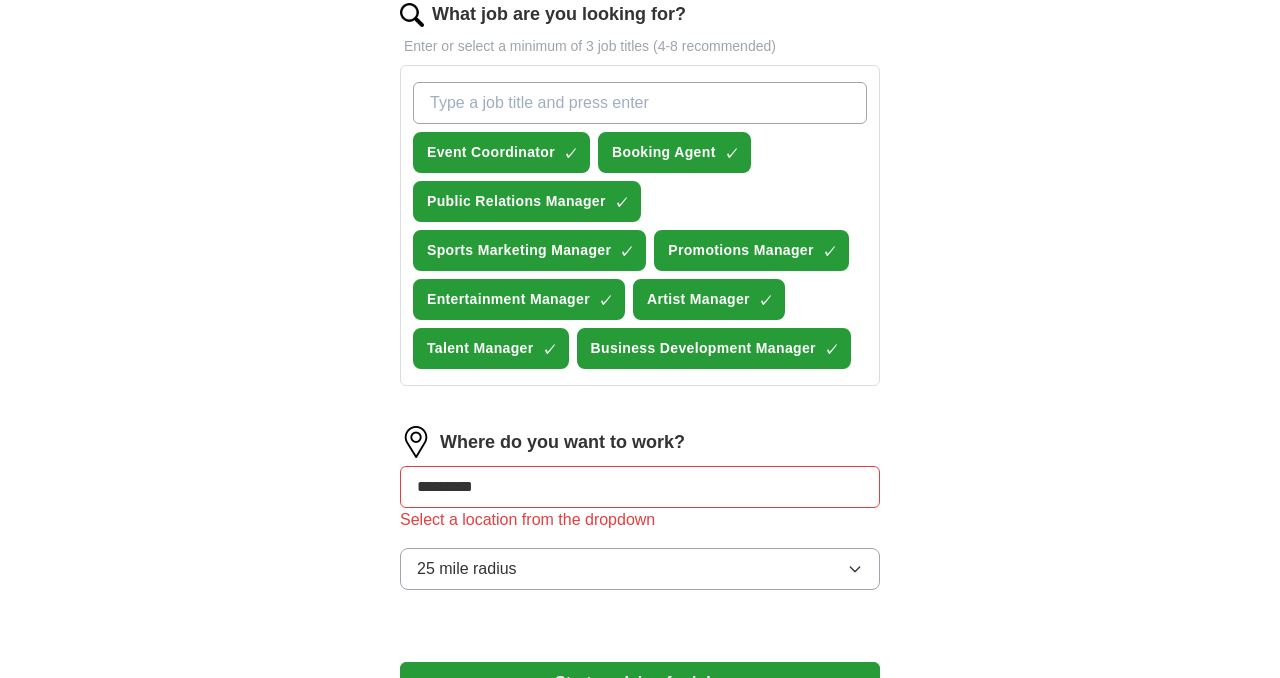click on "*********" at bounding box center (640, 487) 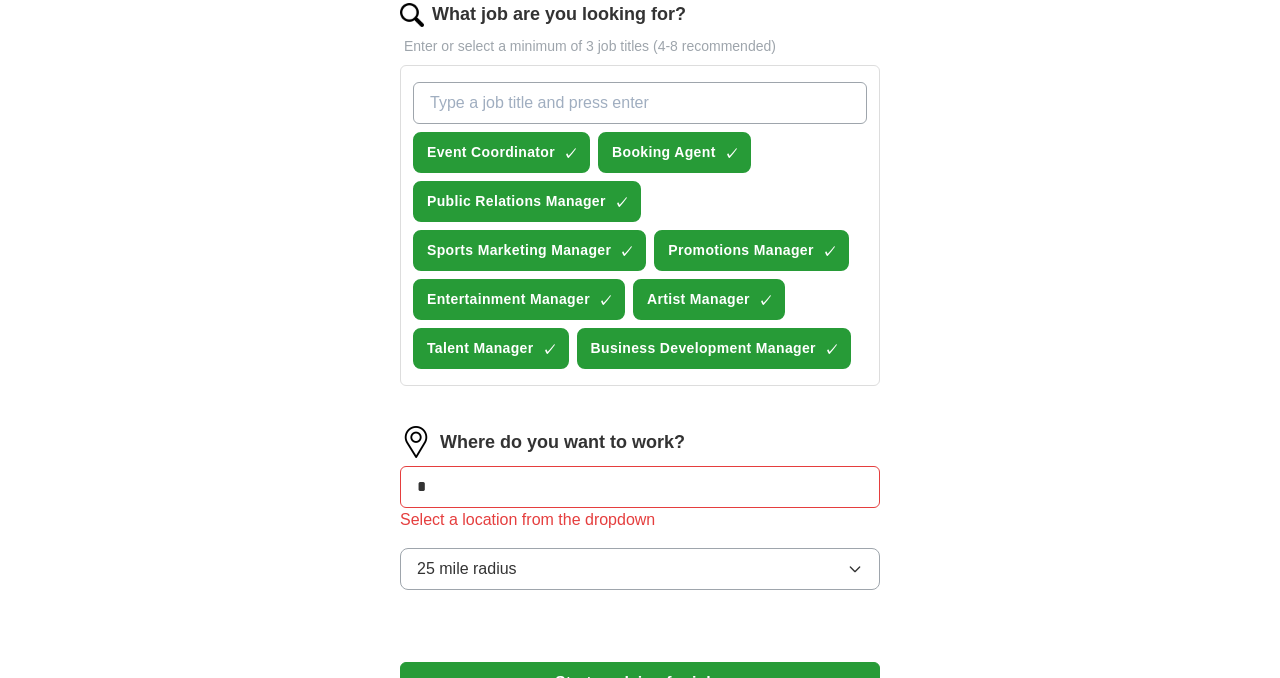 type on "**" 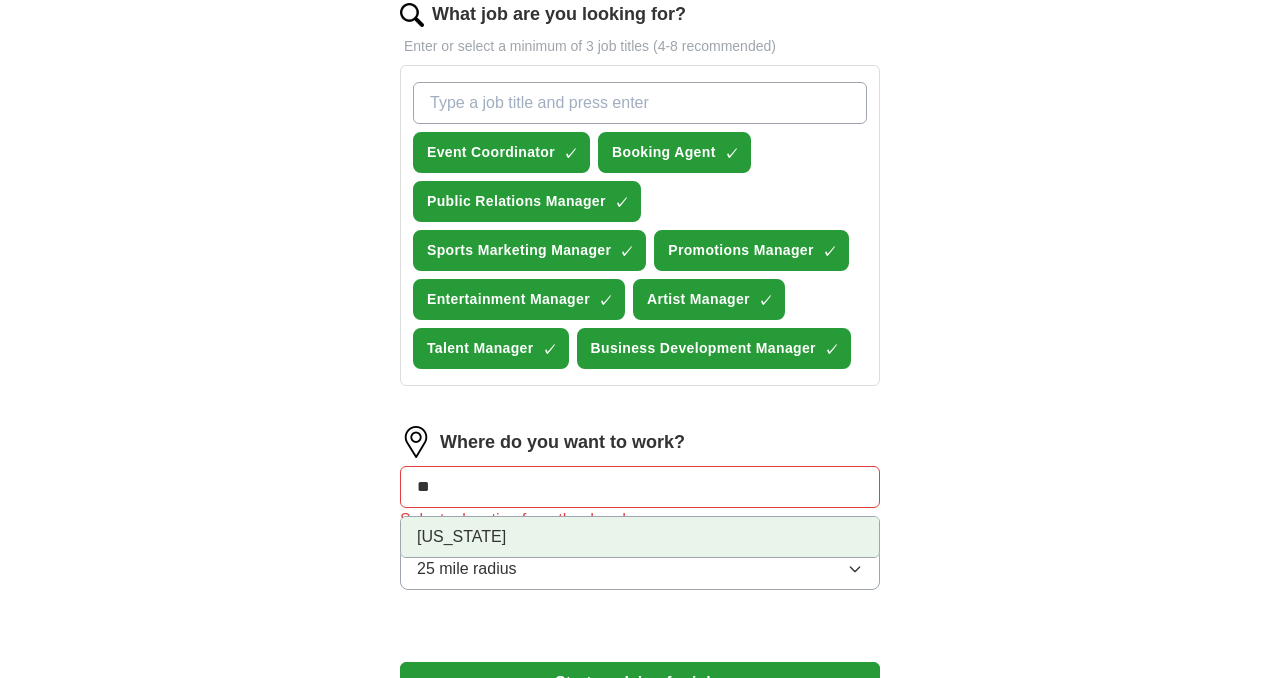 click on "[US_STATE]" at bounding box center (640, 537) 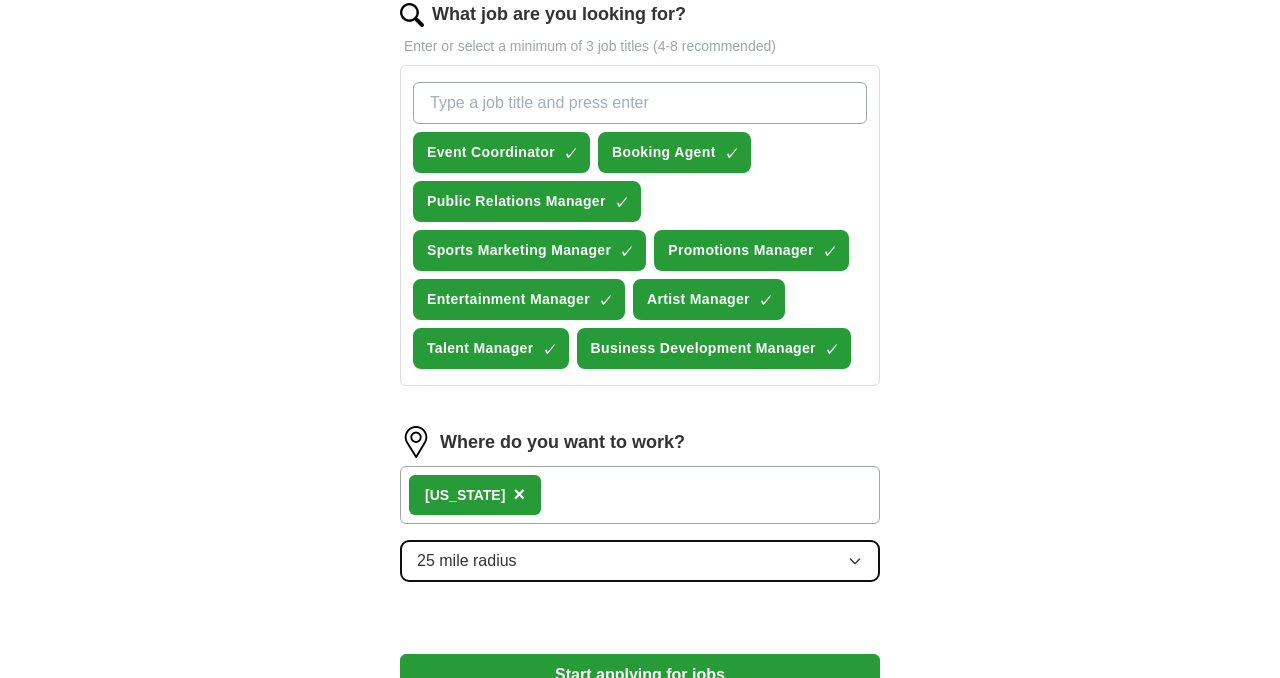 click 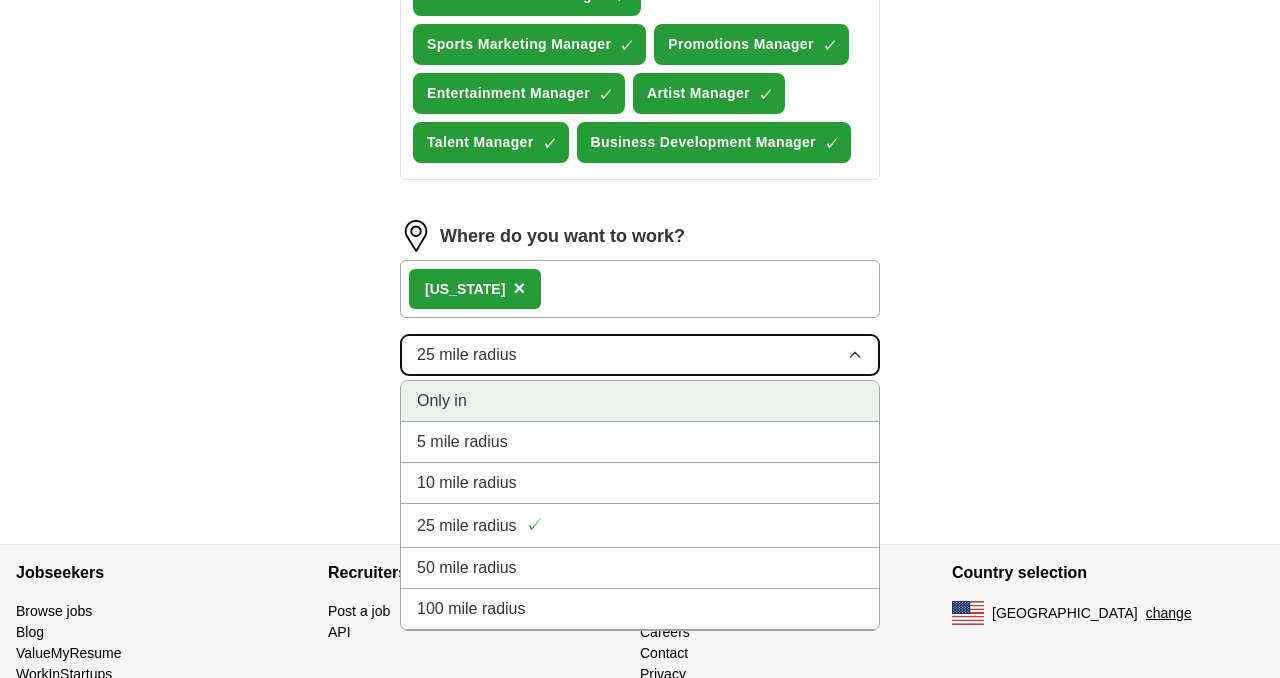 scroll, scrollTop: 884, scrollLeft: 0, axis: vertical 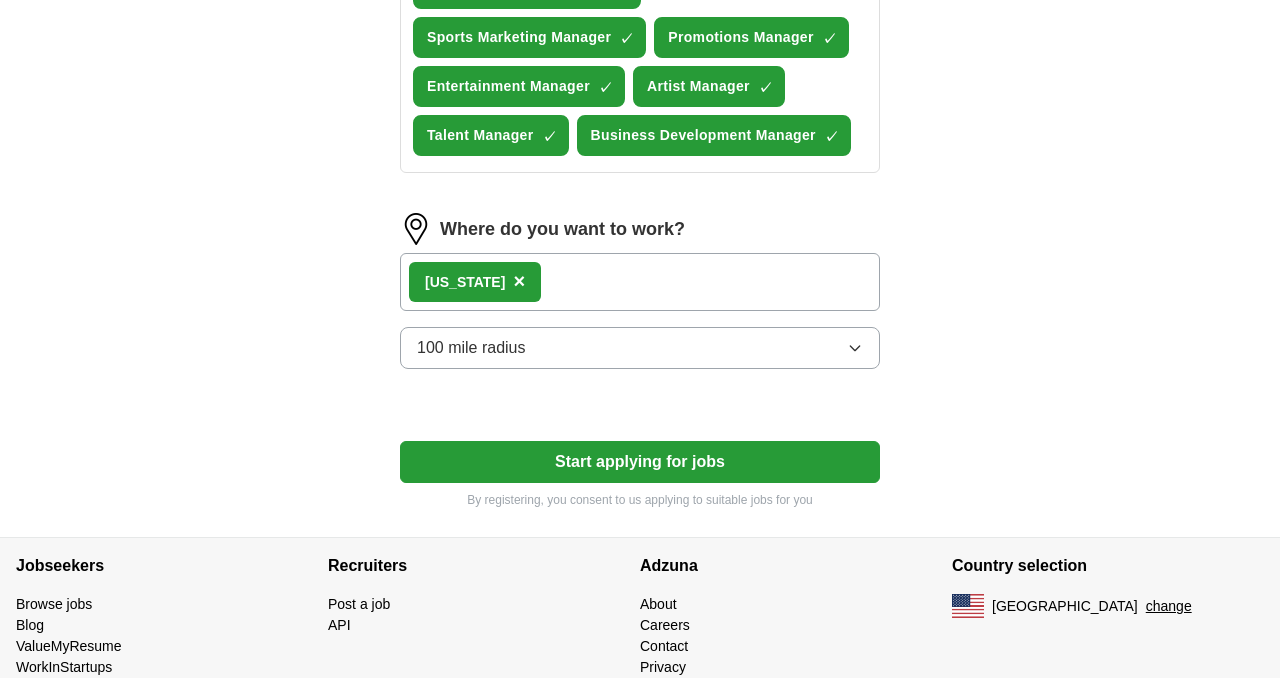click on "[US_STATE] ×" at bounding box center (640, 282) 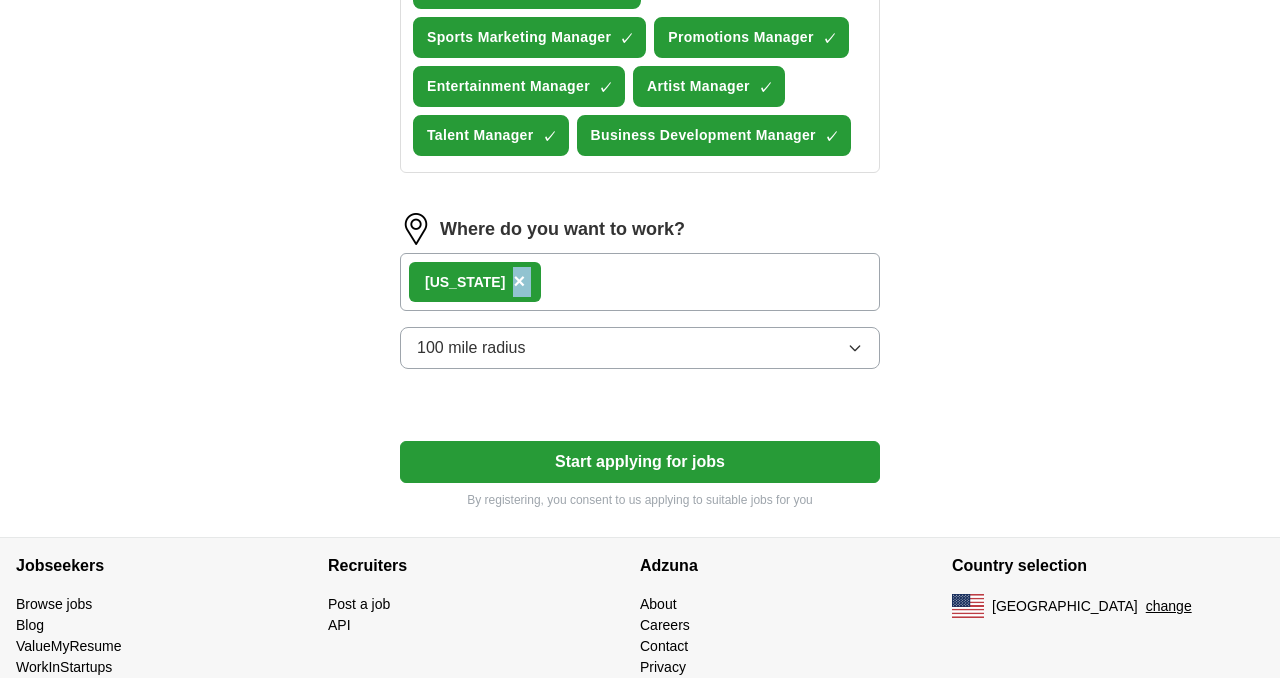 click on "[US_STATE] ×" at bounding box center [640, 282] 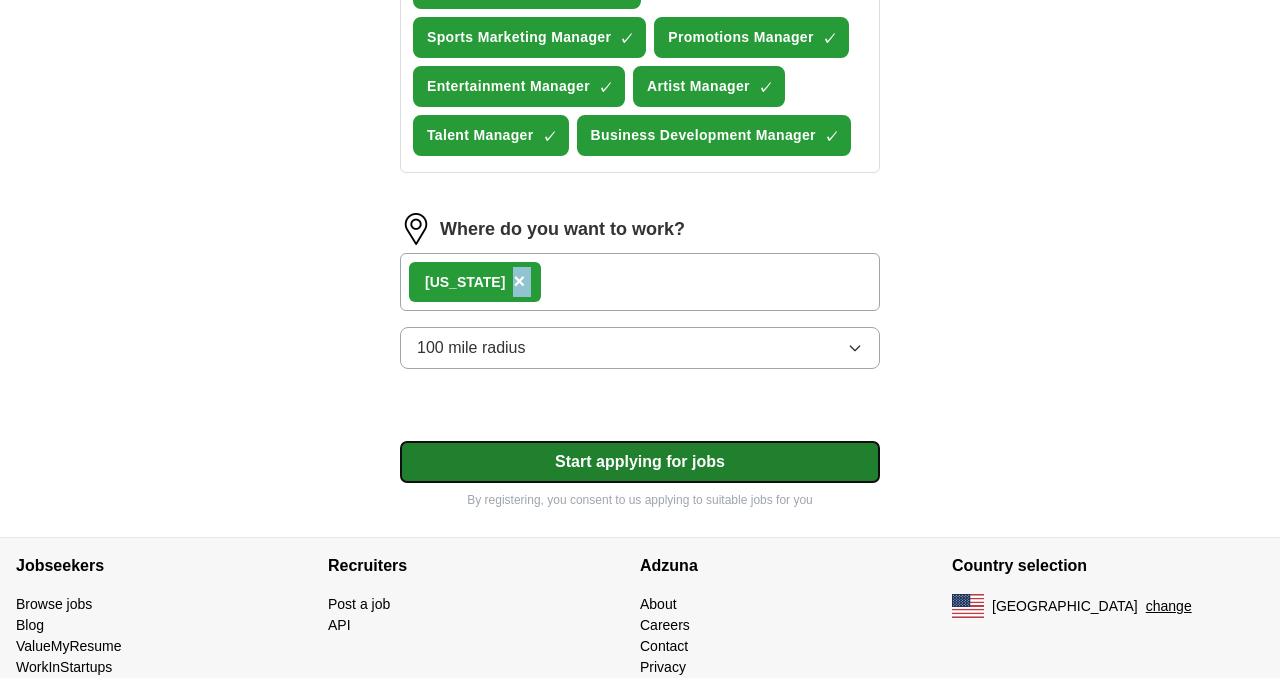 click on "Start applying for jobs" at bounding box center [640, 462] 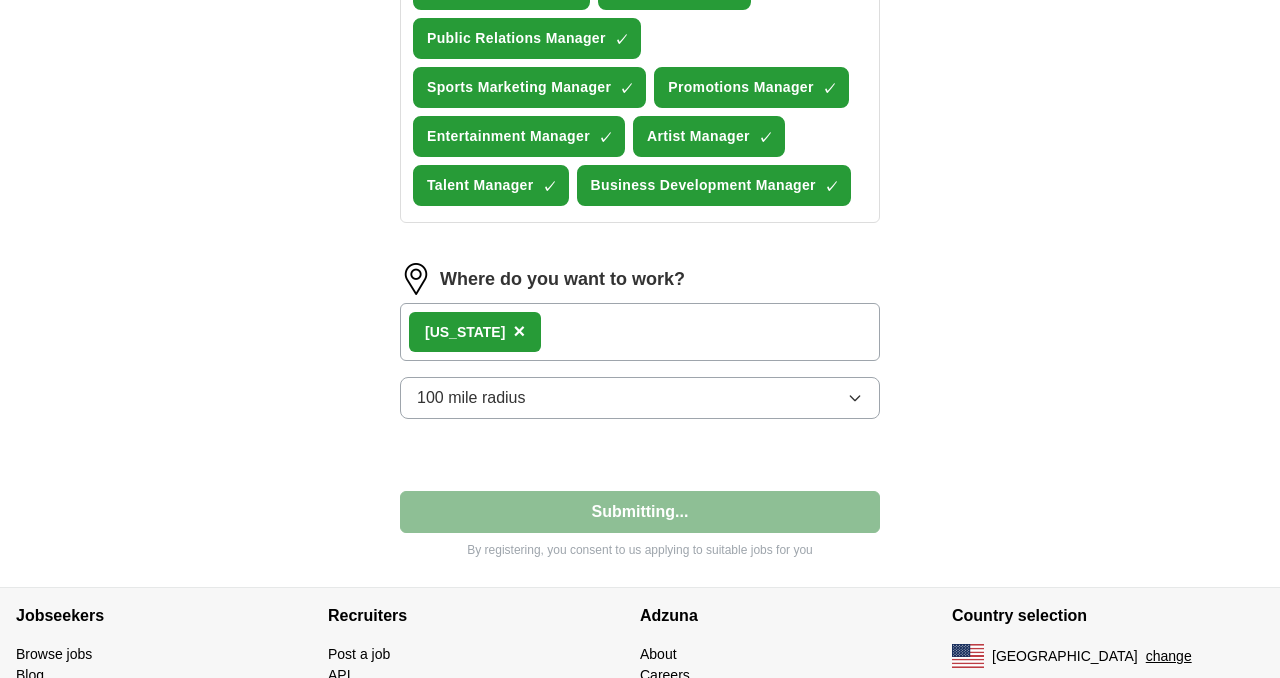 select on "**" 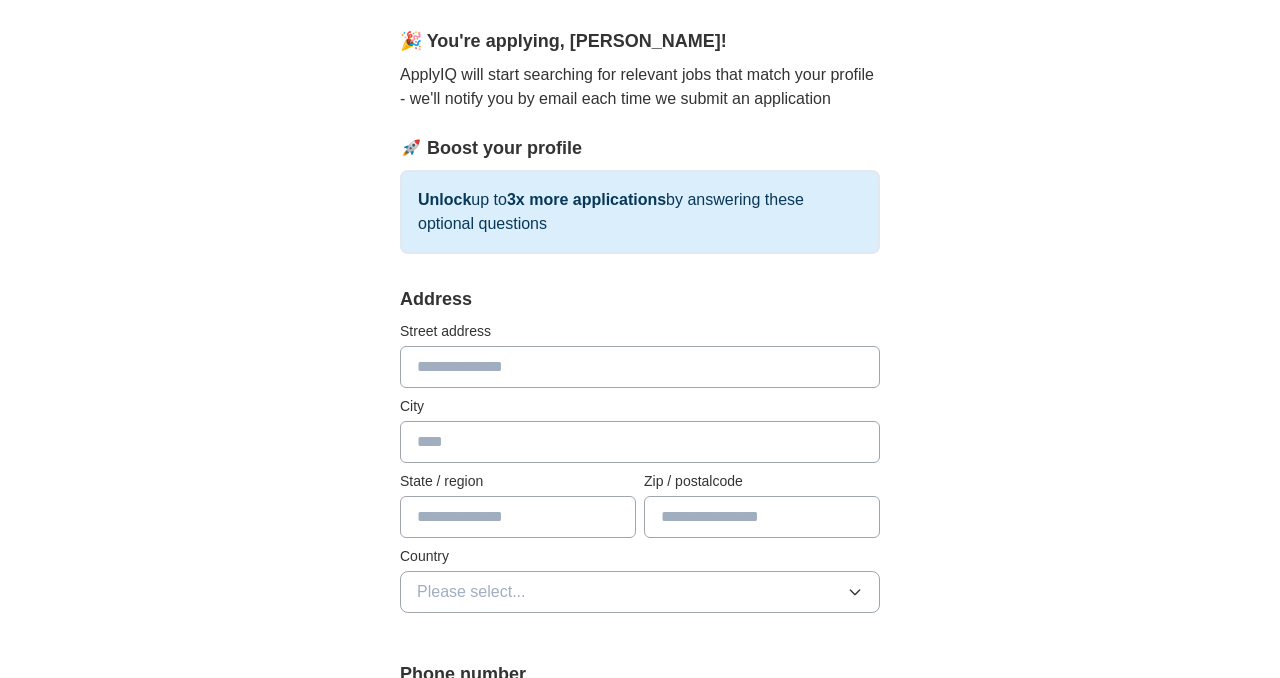 scroll, scrollTop: 172, scrollLeft: 0, axis: vertical 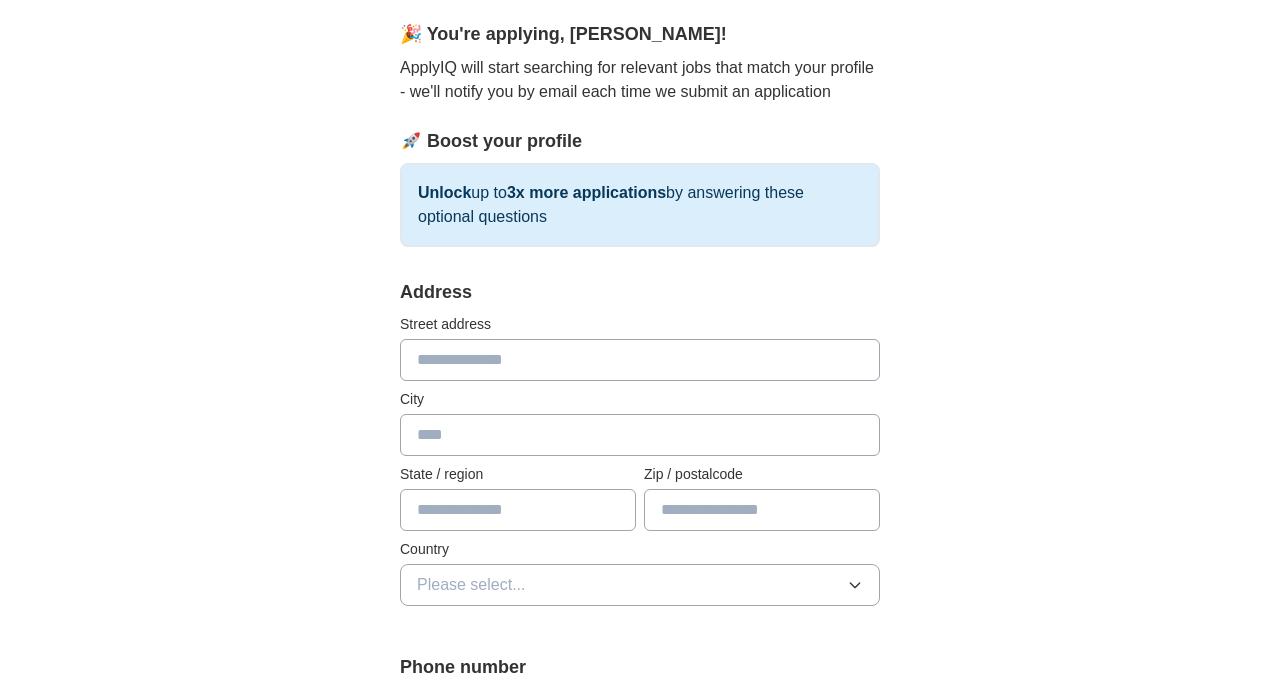 click at bounding box center [640, 360] 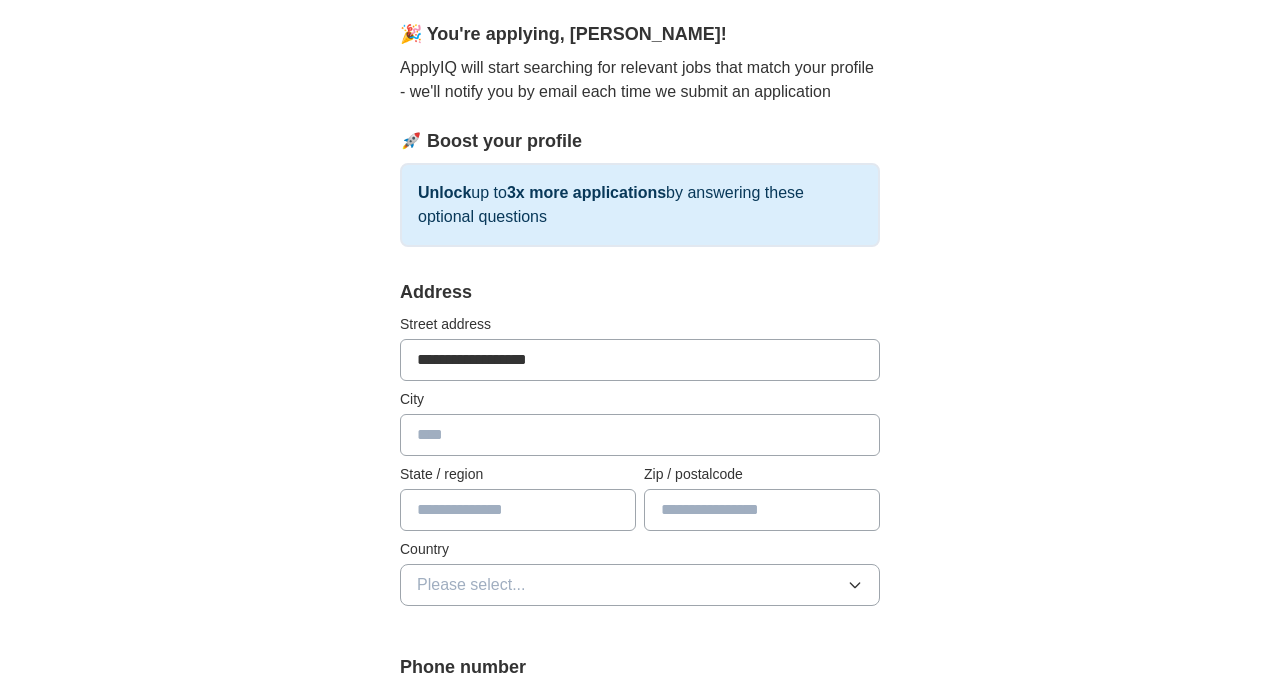 type on "**********" 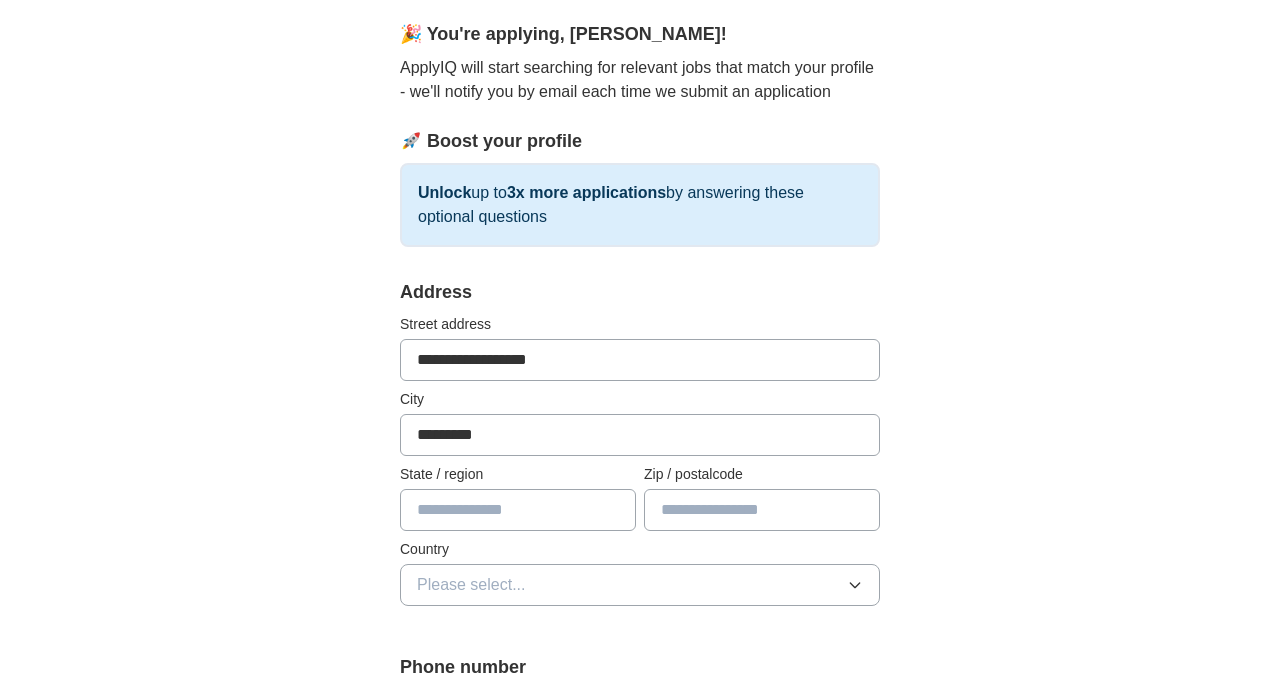 type on "*********" 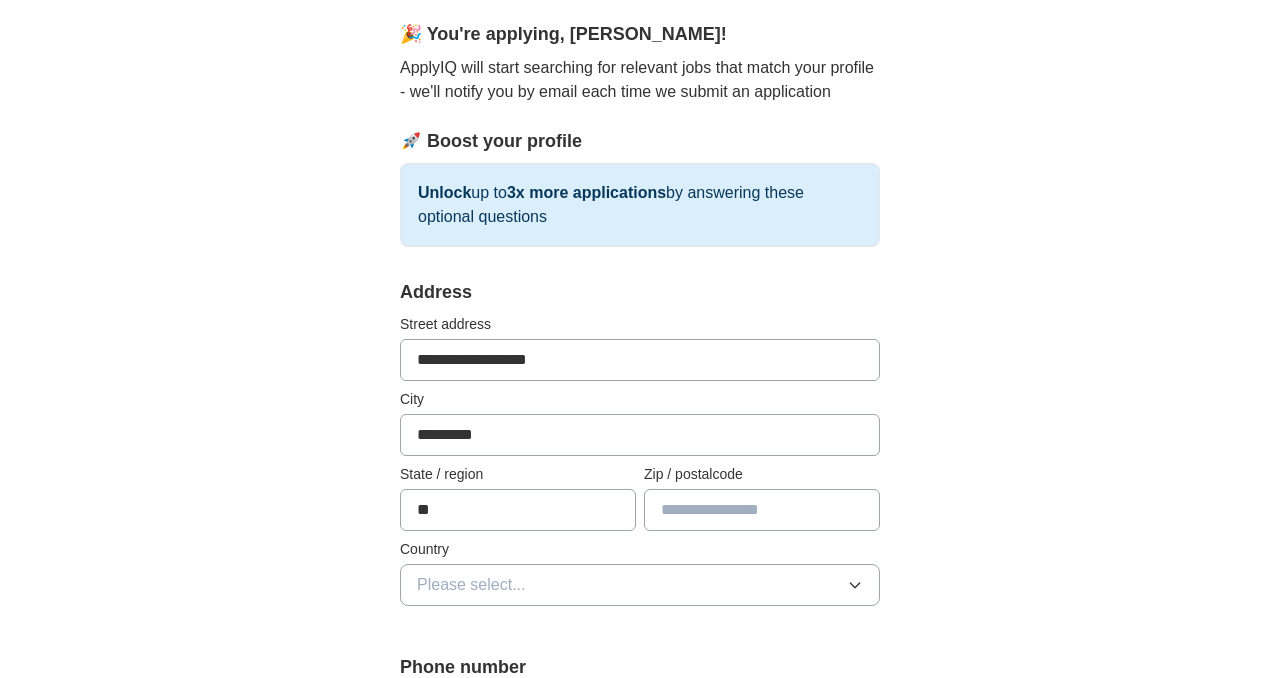 type on "**" 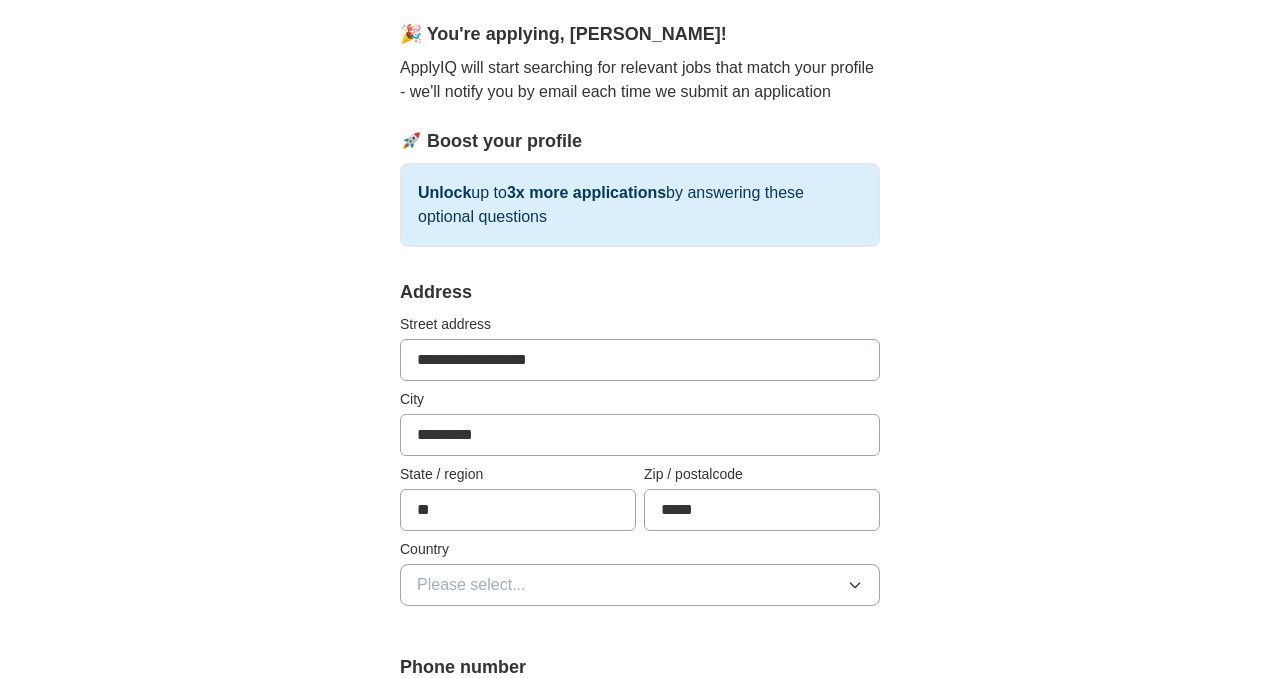 type on "*****" 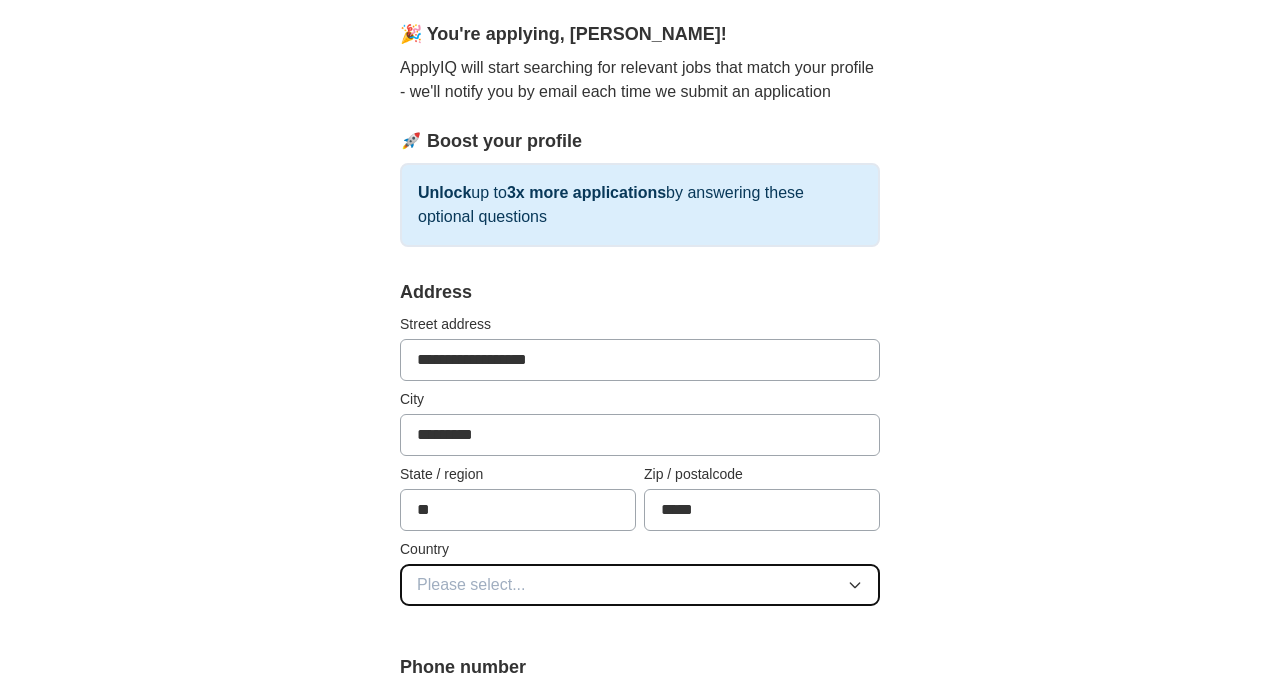 type 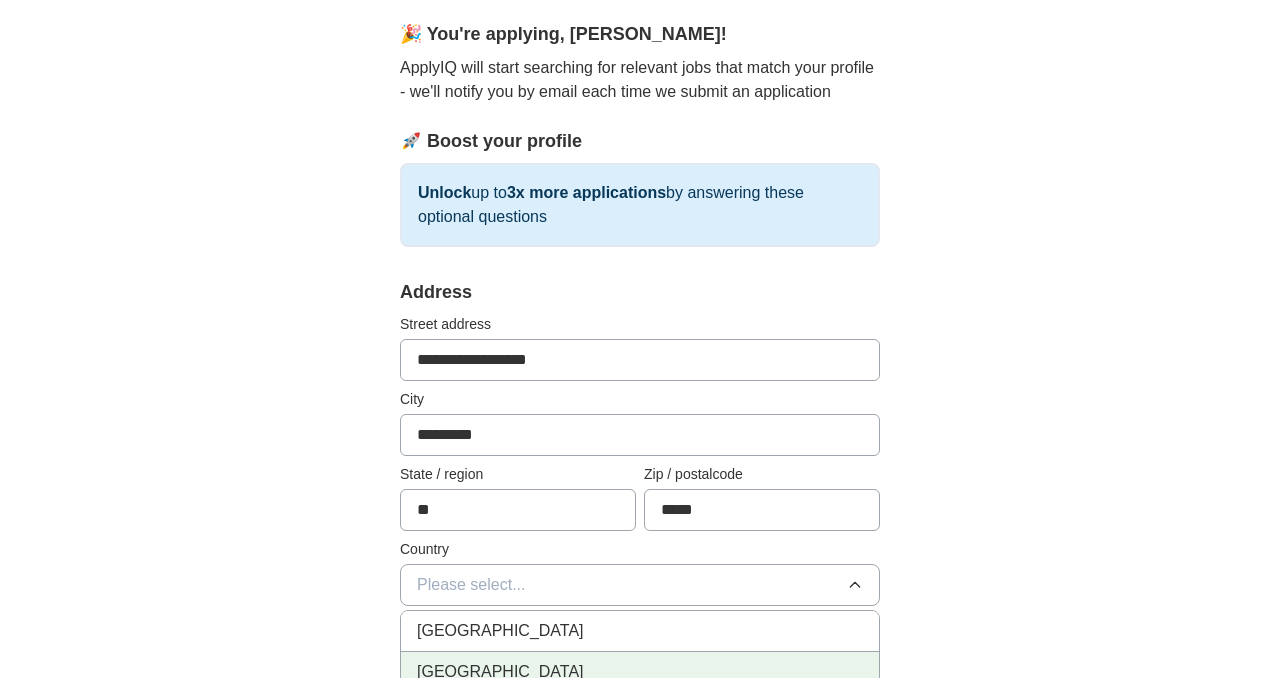click on "[GEOGRAPHIC_DATA]" at bounding box center (640, 672) 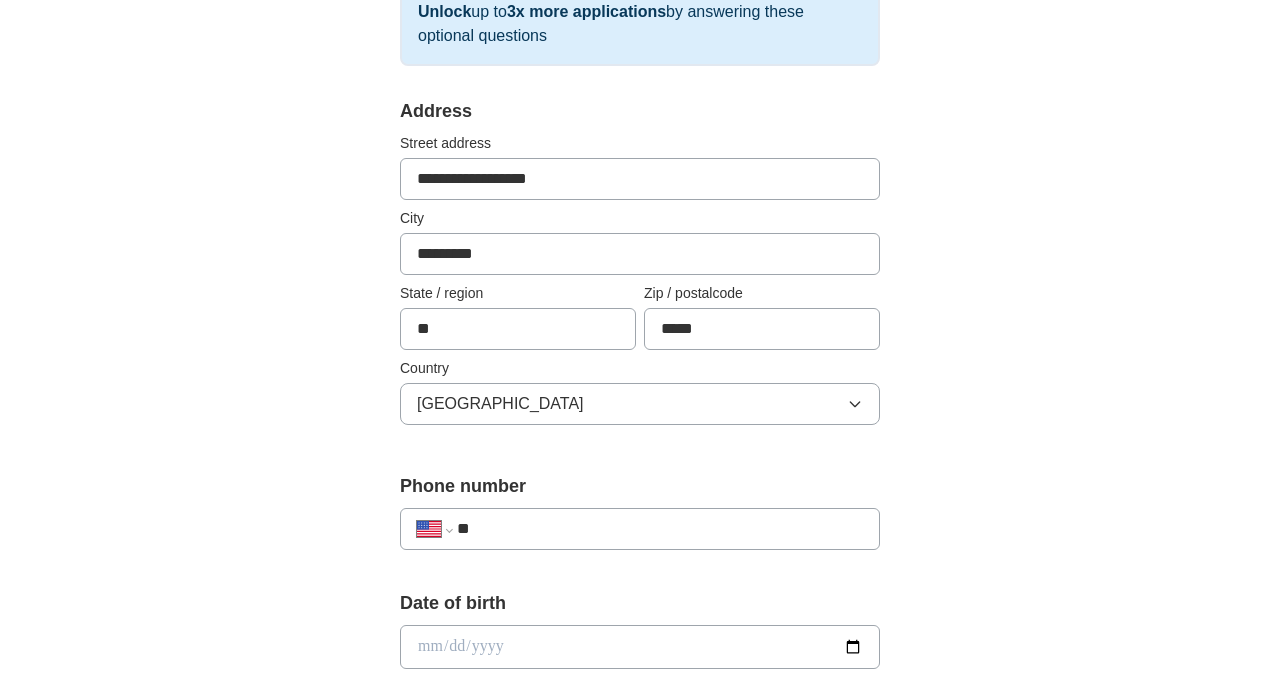 scroll, scrollTop: 363, scrollLeft: 0, axis: vertical 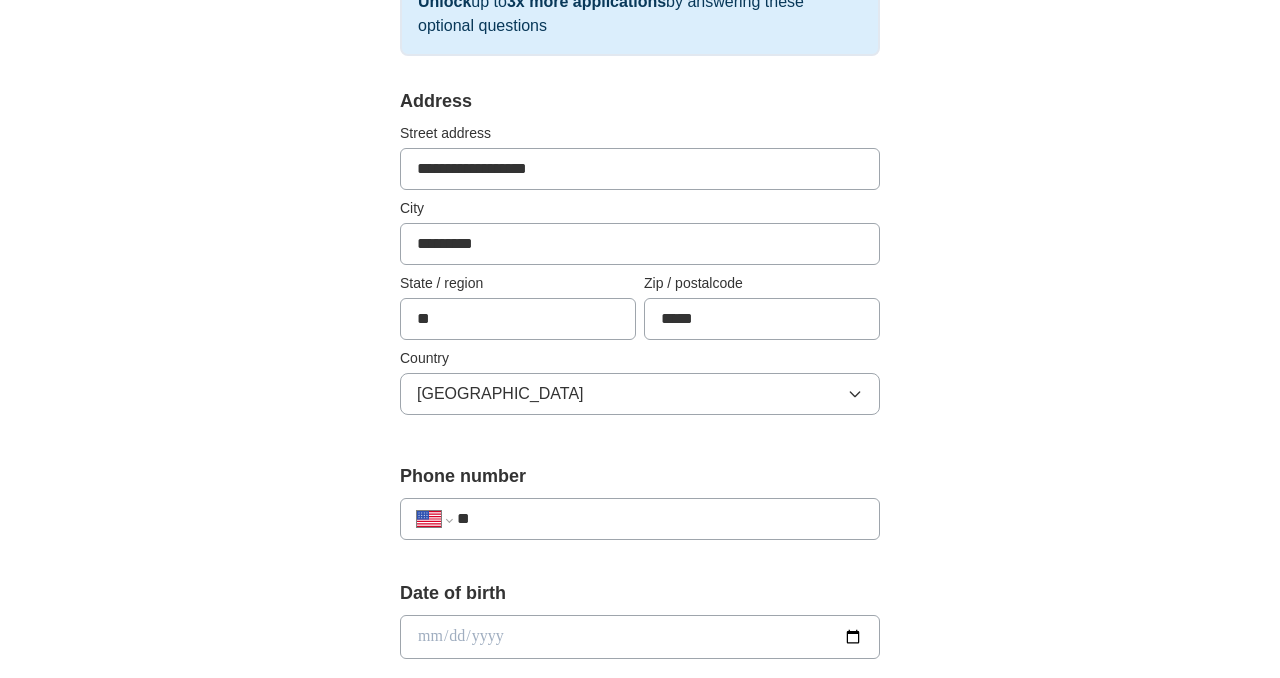 click on "**" at bounding box center (660, 519) 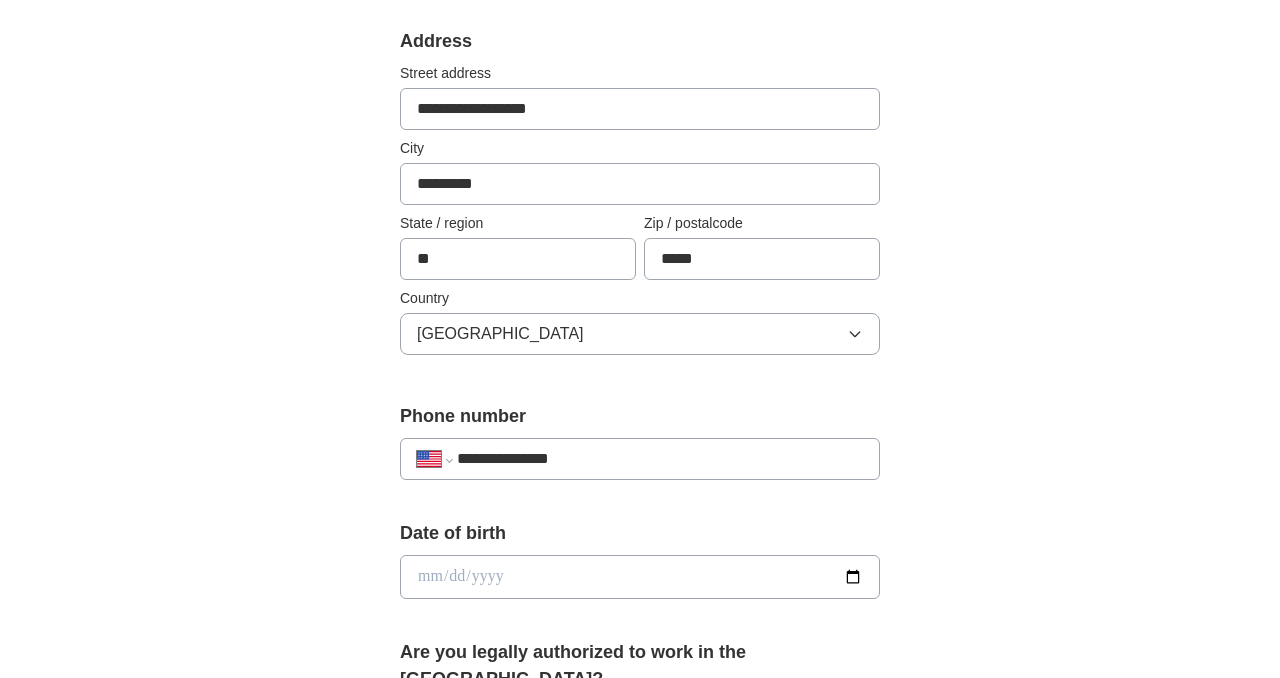 scroll, scrollTop: 434, scrollLeft: 0, axis: vertical 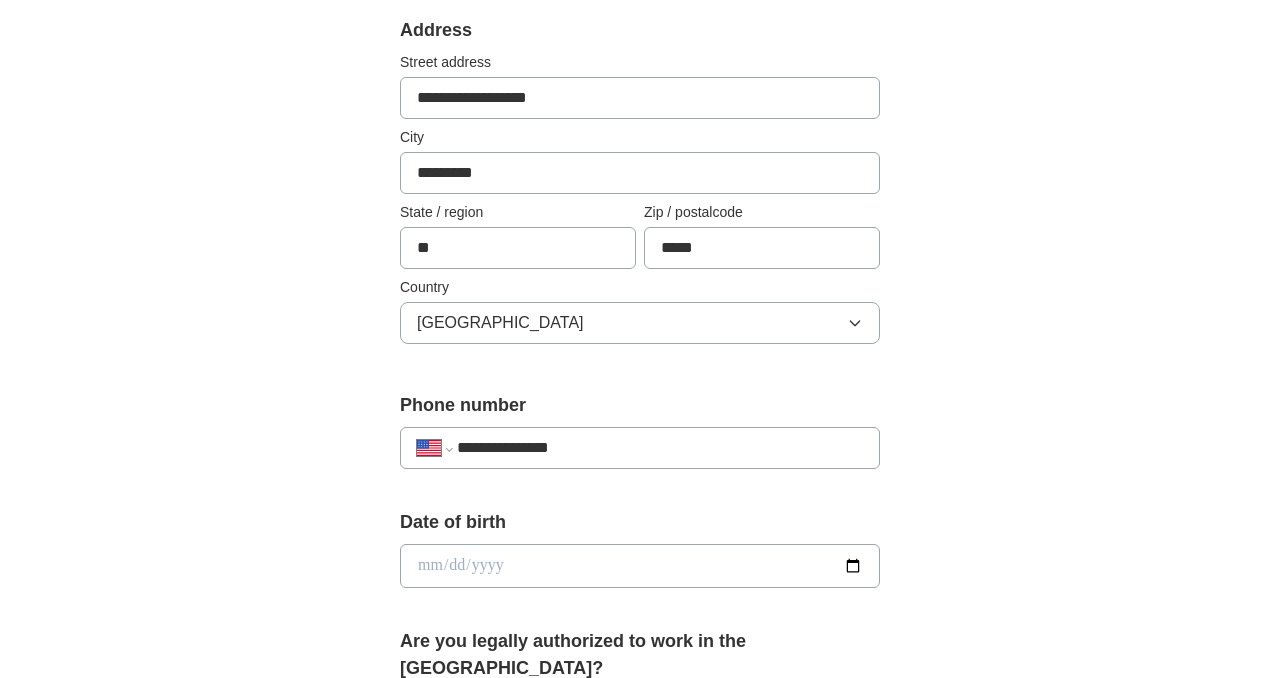 type on "**********" 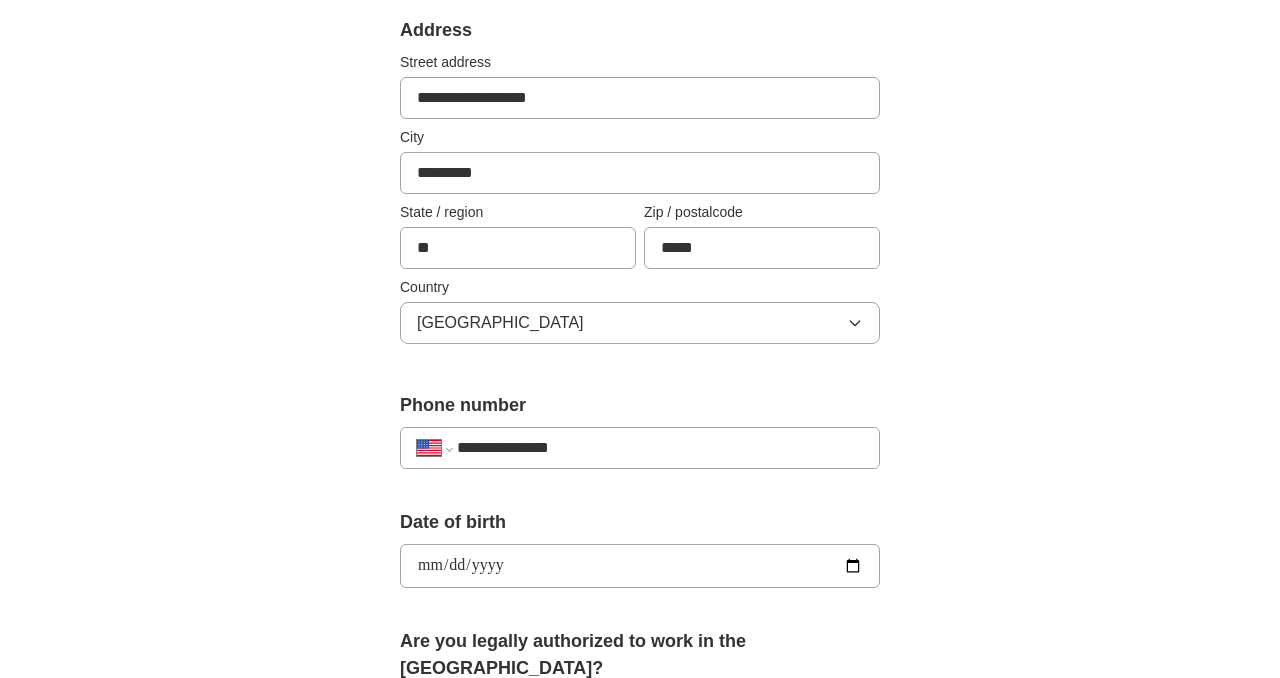 type on "**********" 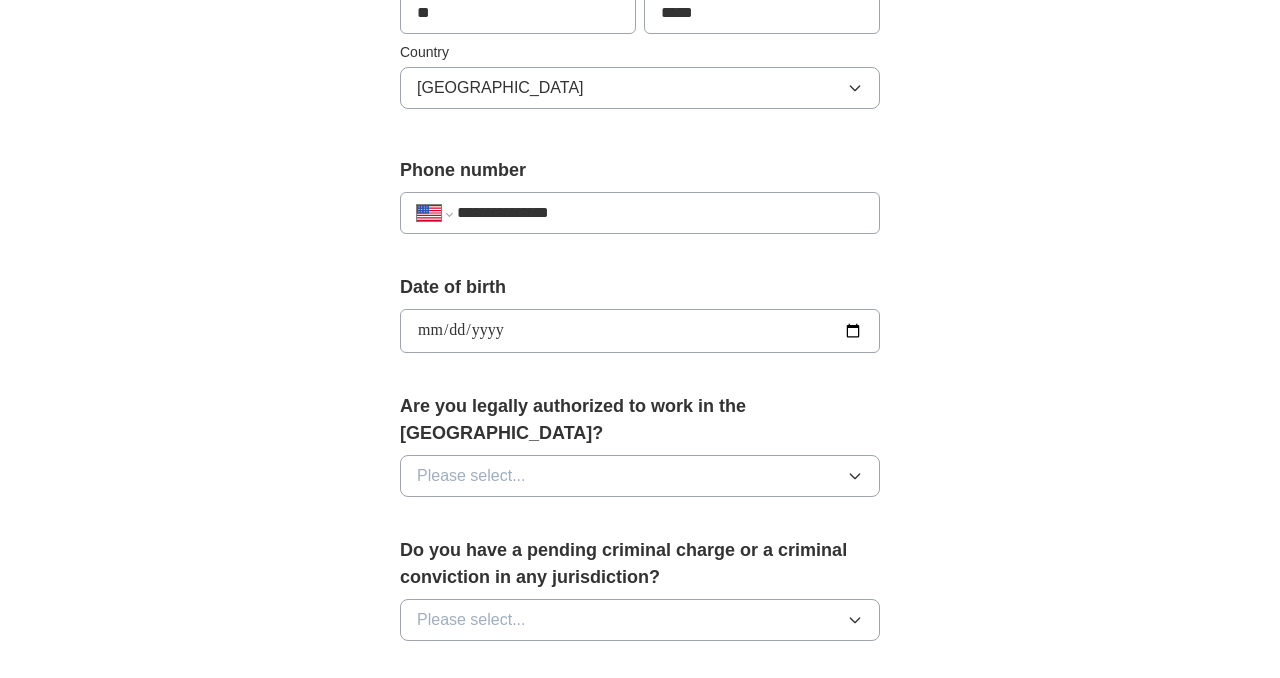 scroll, scrollTop: 683, scrollLeft: 0, axis: vertical 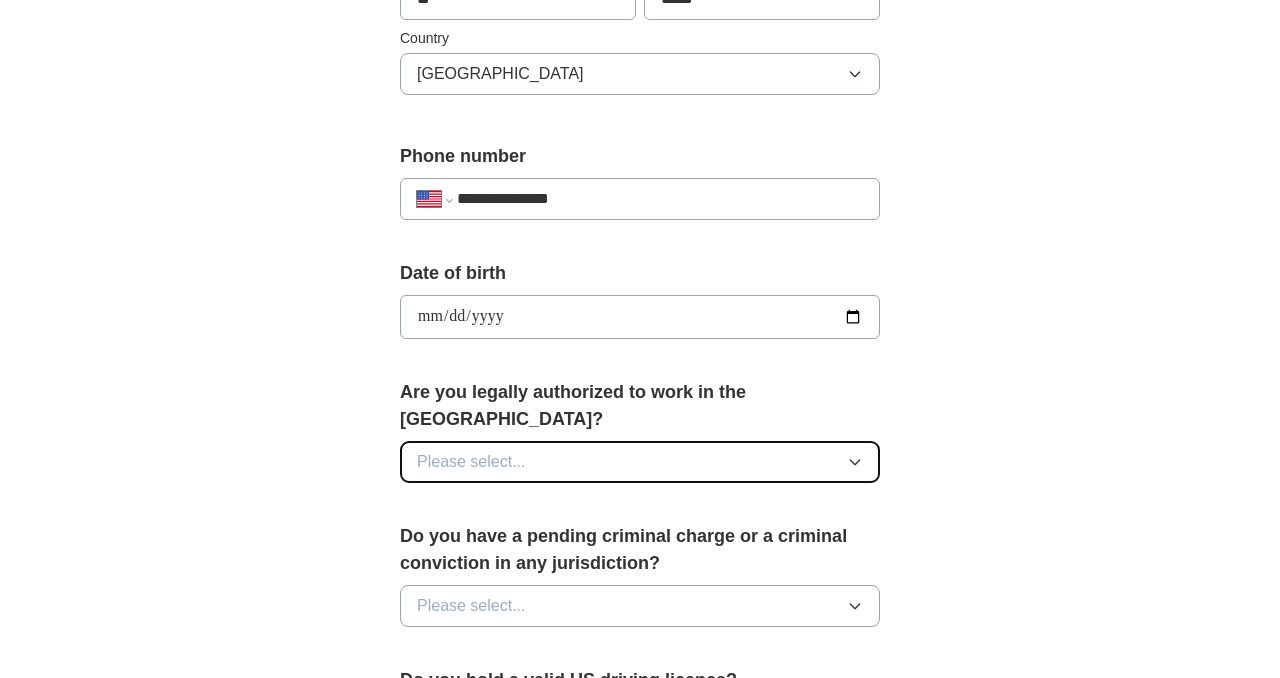 click on "Please select..." at bounding box center (471, 462) 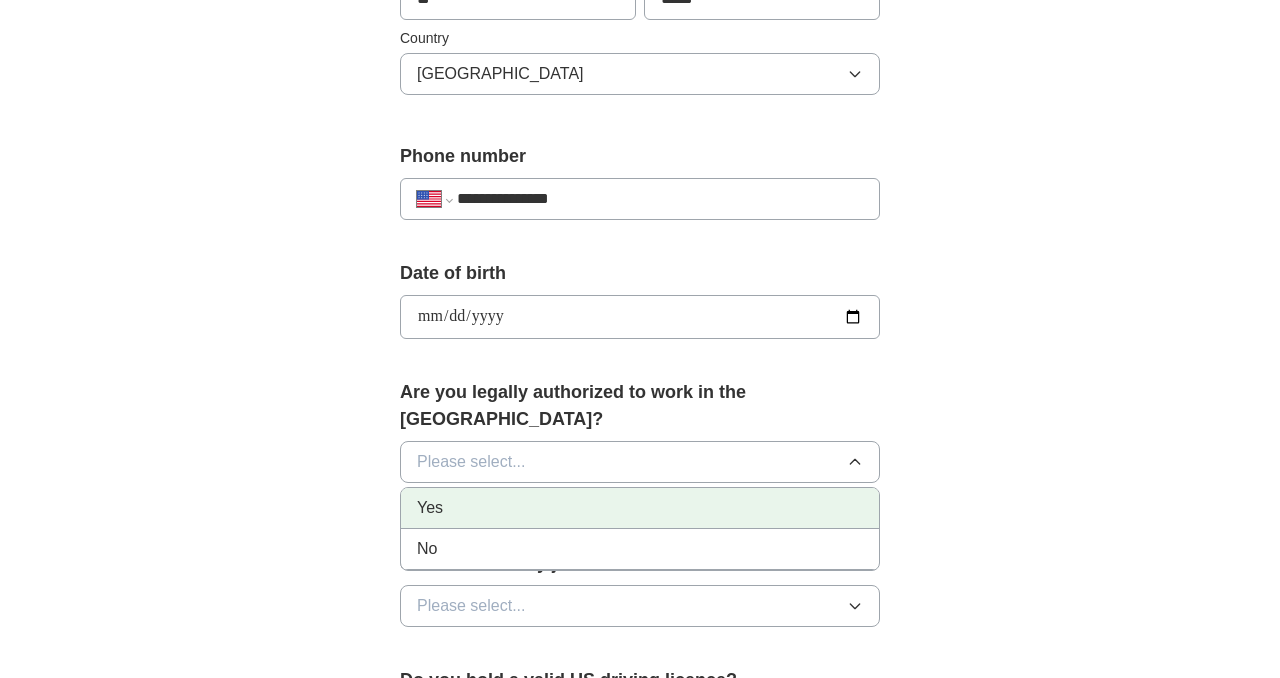 click on "Yes" at bounding box center [640, 508] 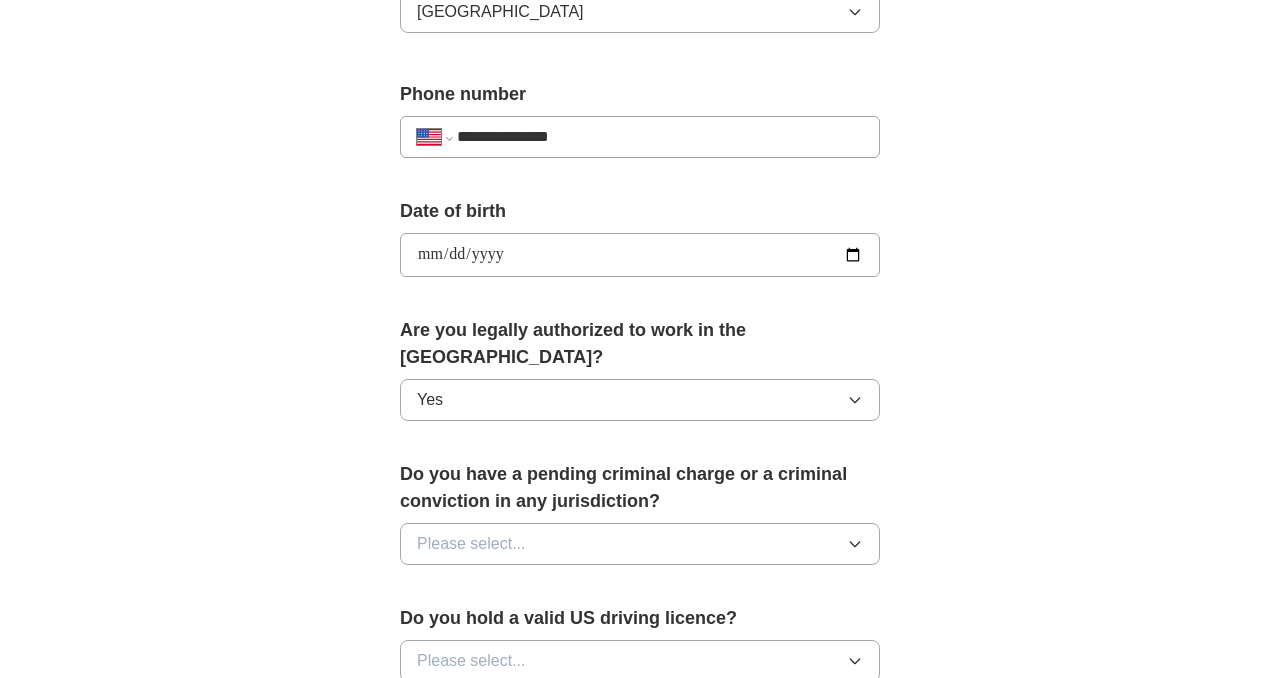 scroll, scrollTop: 756, scrollLeft: 0, axis: vertical 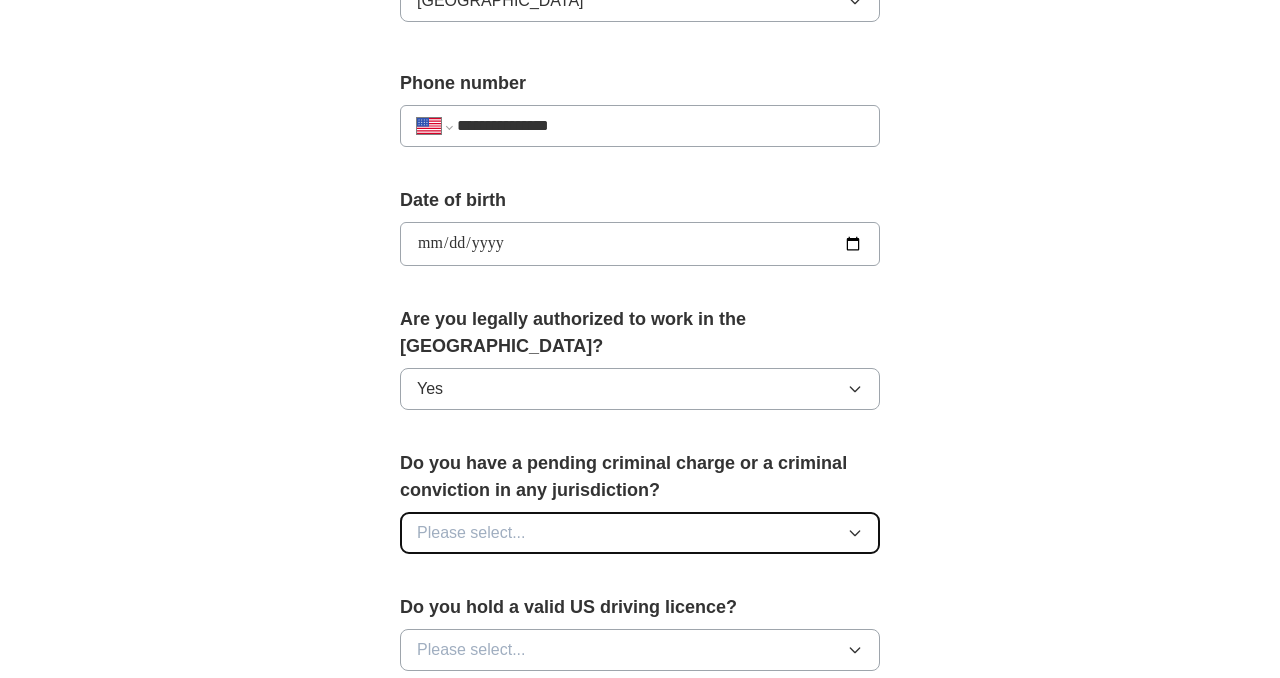 click on "Please select..." at bounding box center (471, 533) 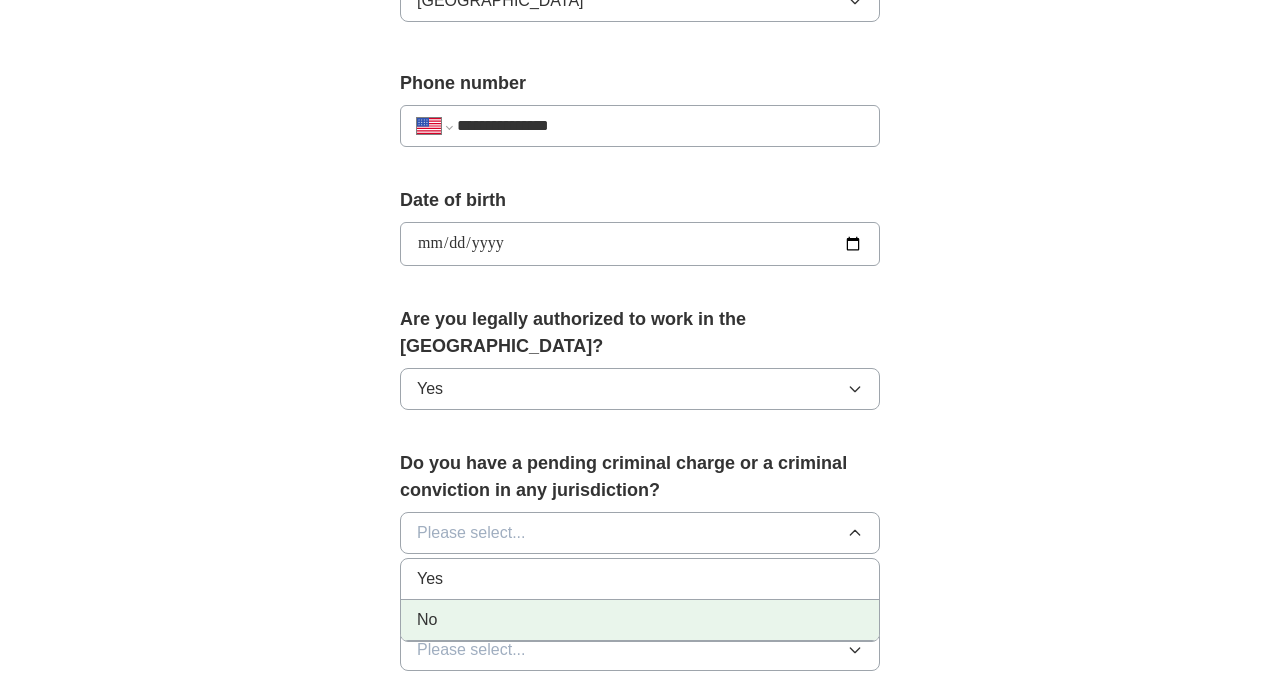 click on "No" at bounding box center (640, 620) 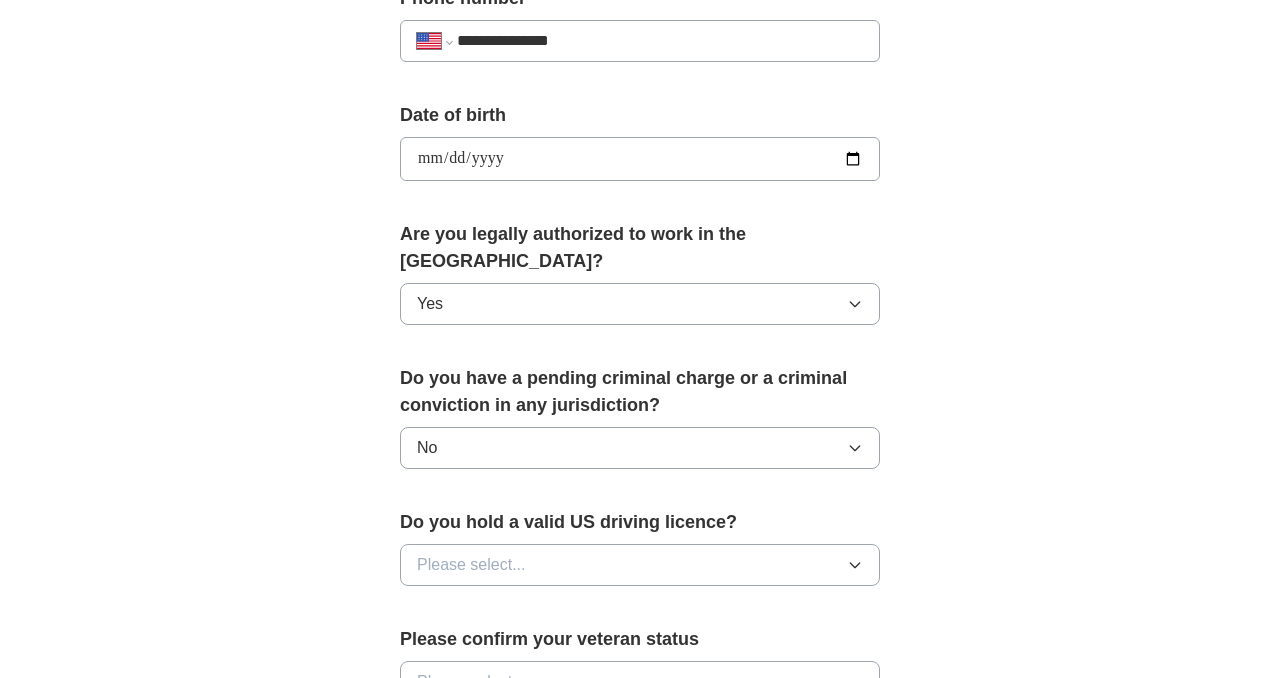 scroll, scrollTop: 860, scrollLeft: 0, axis: vertical 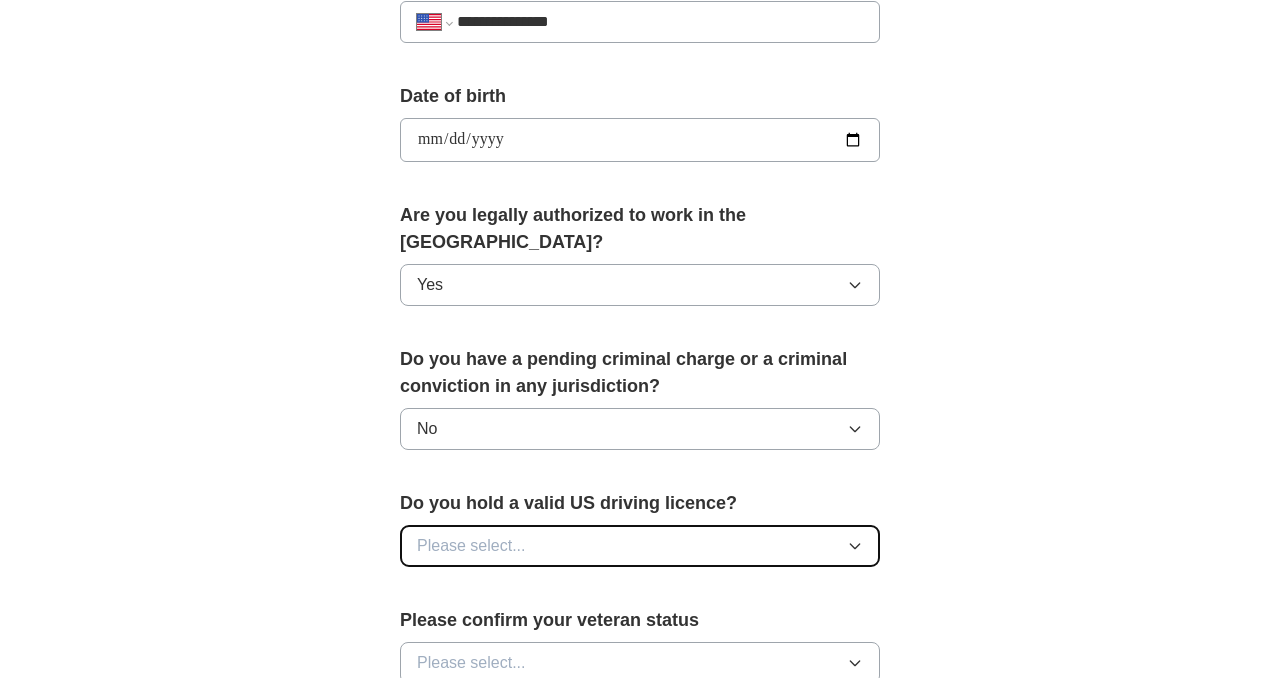 click on "Please select..." at bounding box center [471, 546] 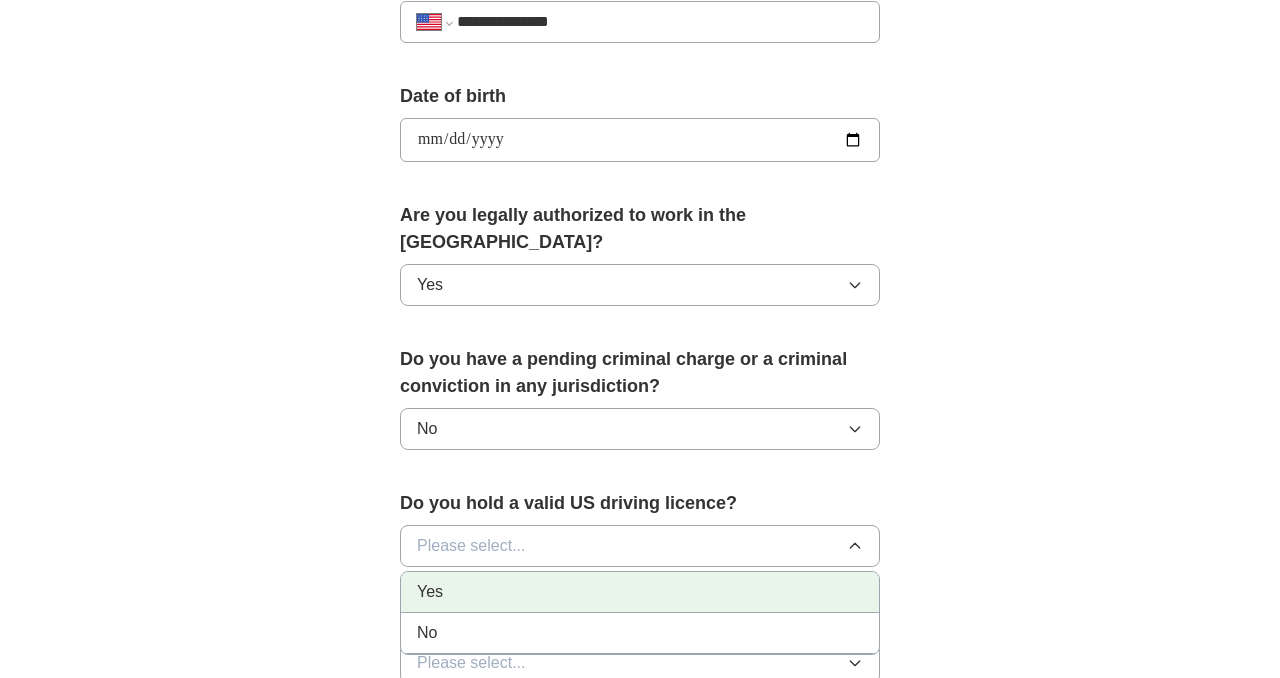 click on "Yes" at bounding box center (430, 592) 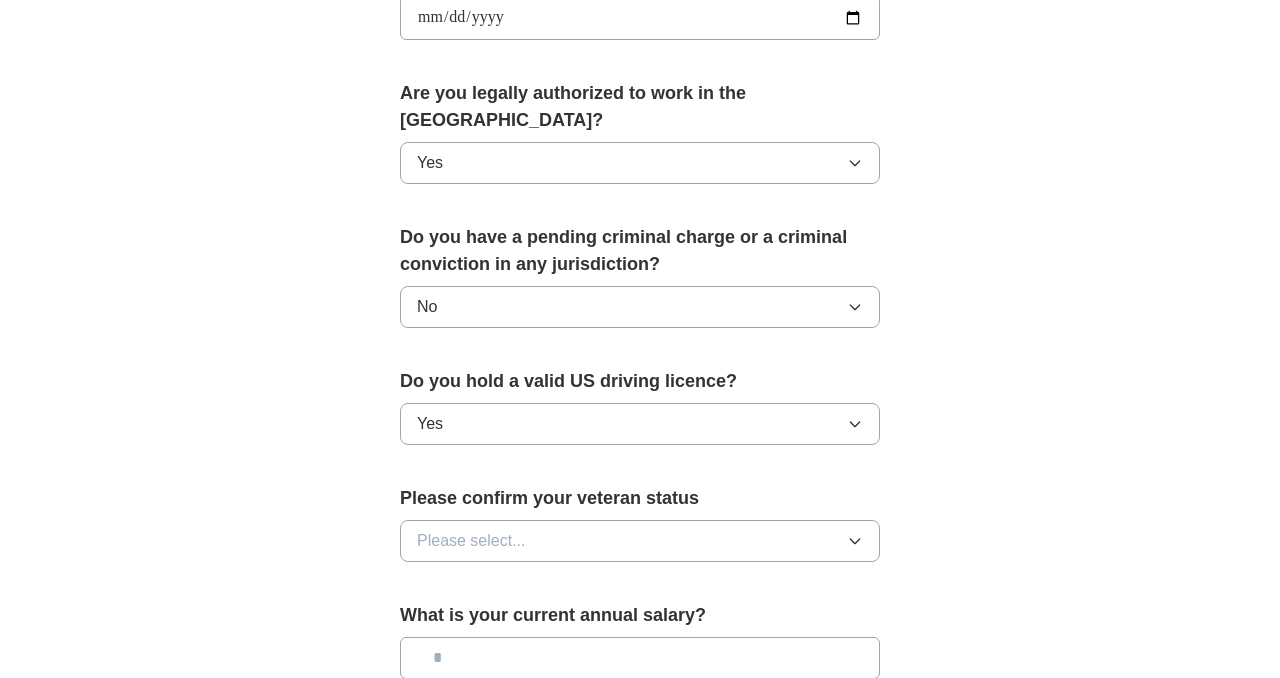 scroll, scrollTop: 985, scrollLeft: 0, axis: vertical 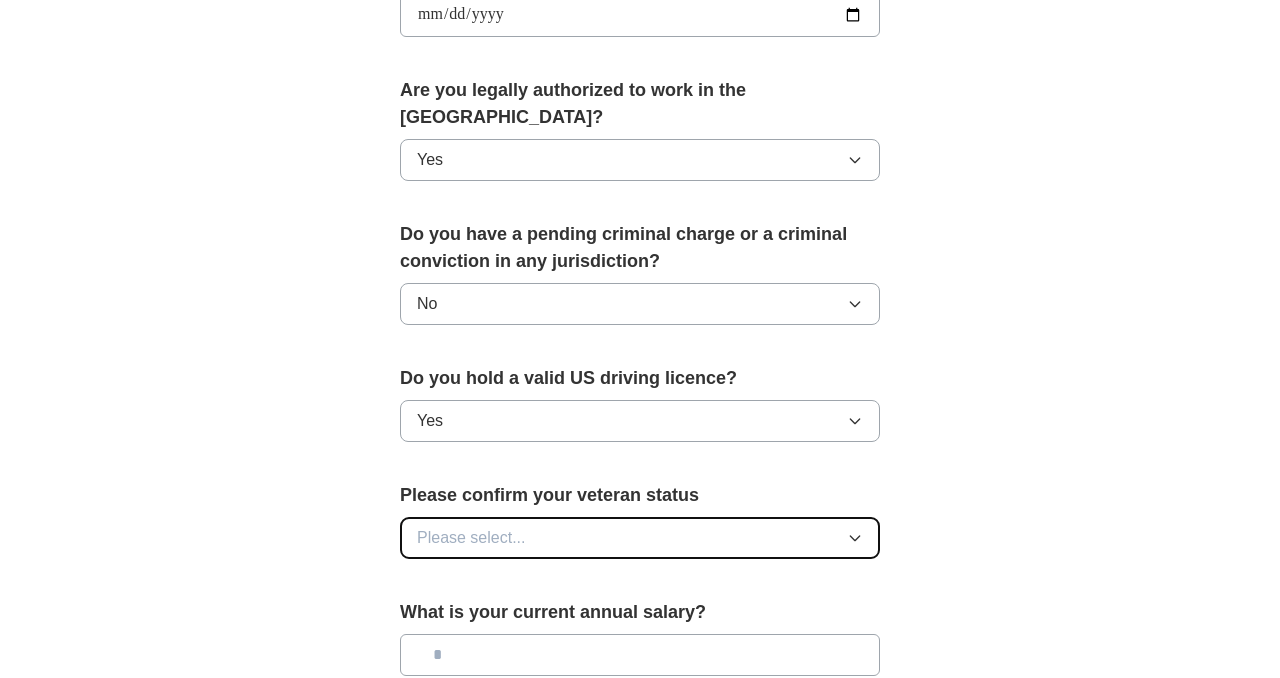 click on "Please select..." at bounding box center [471, 538] 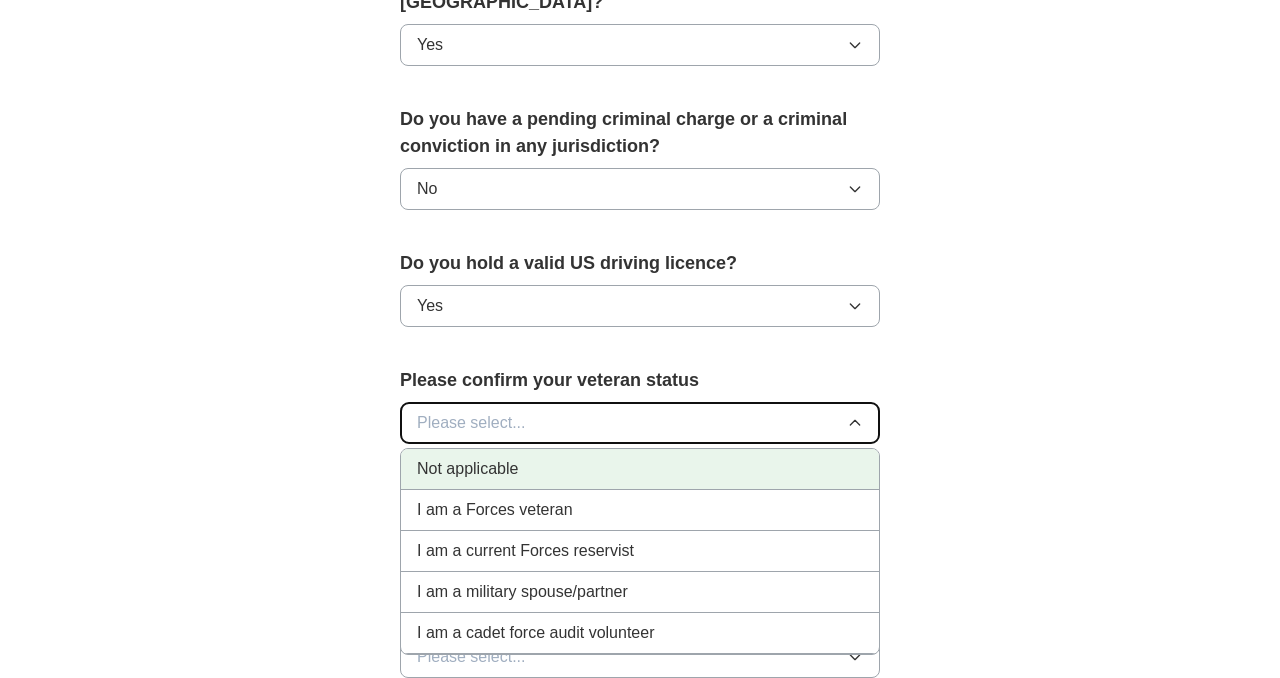 scroll, scrollTop: 1112, scrollLeft: 0, axis: vertical 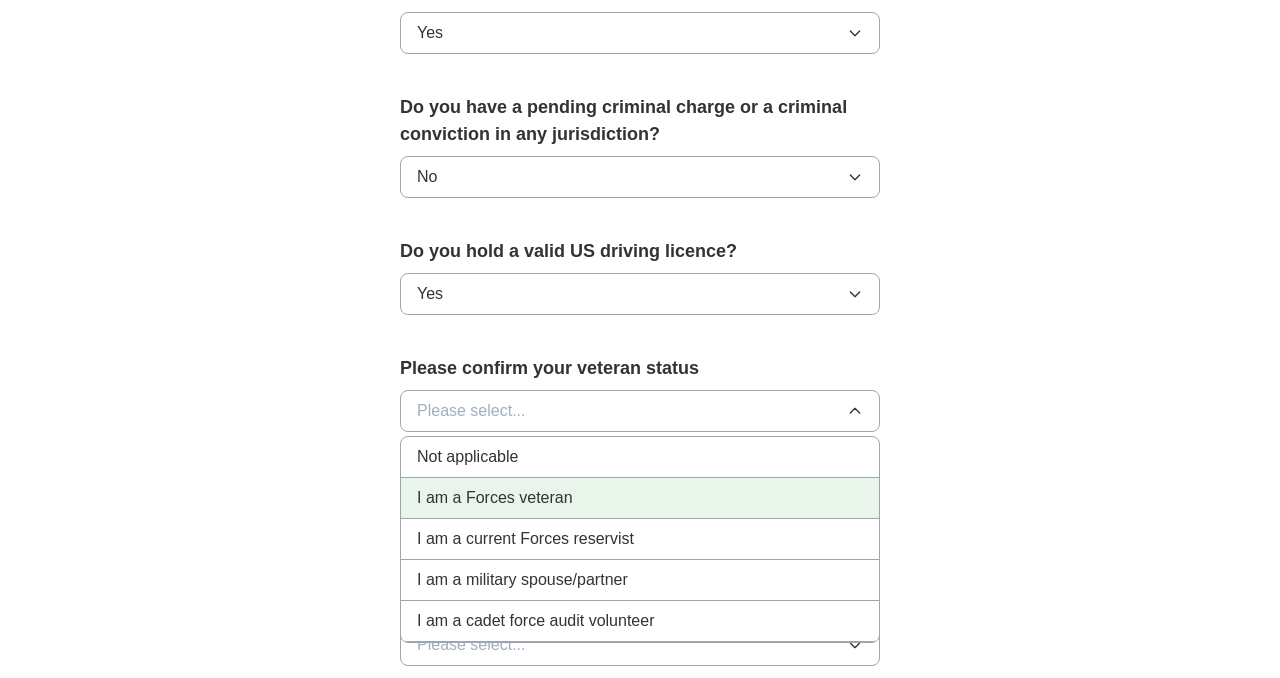 click on "I am a  Forces veteran" at bounding box center [495, 498] 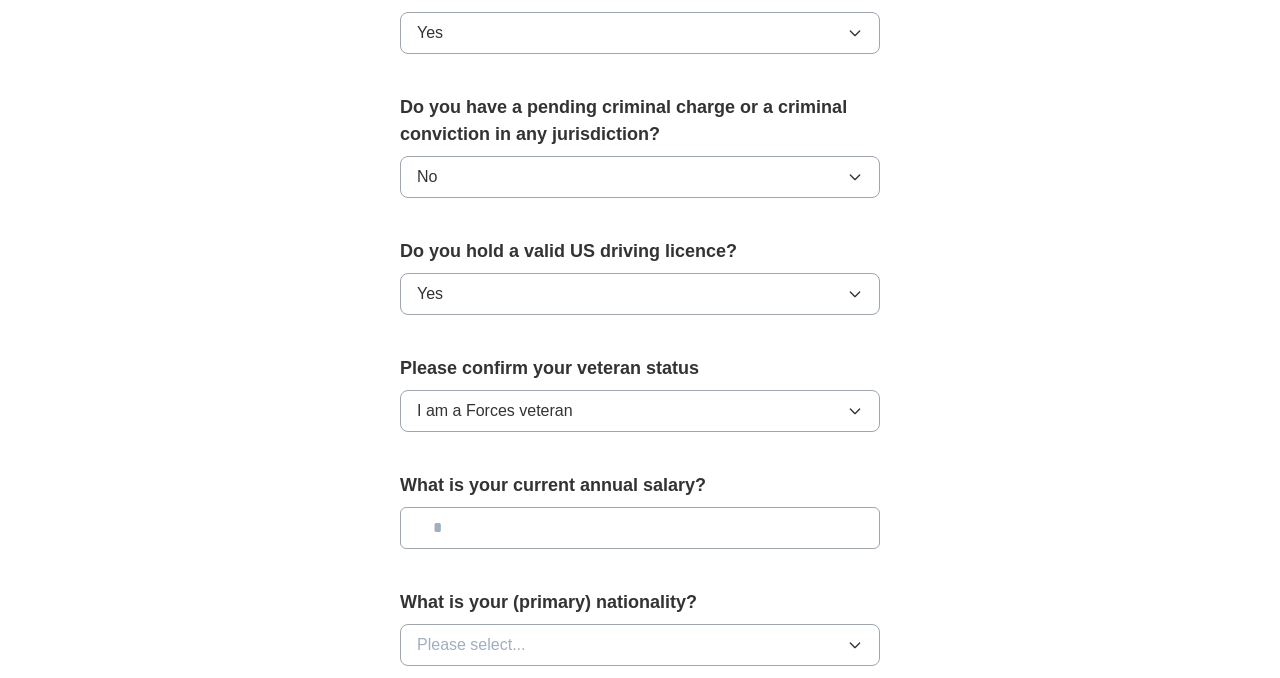 click at bounding box center [640, 528] 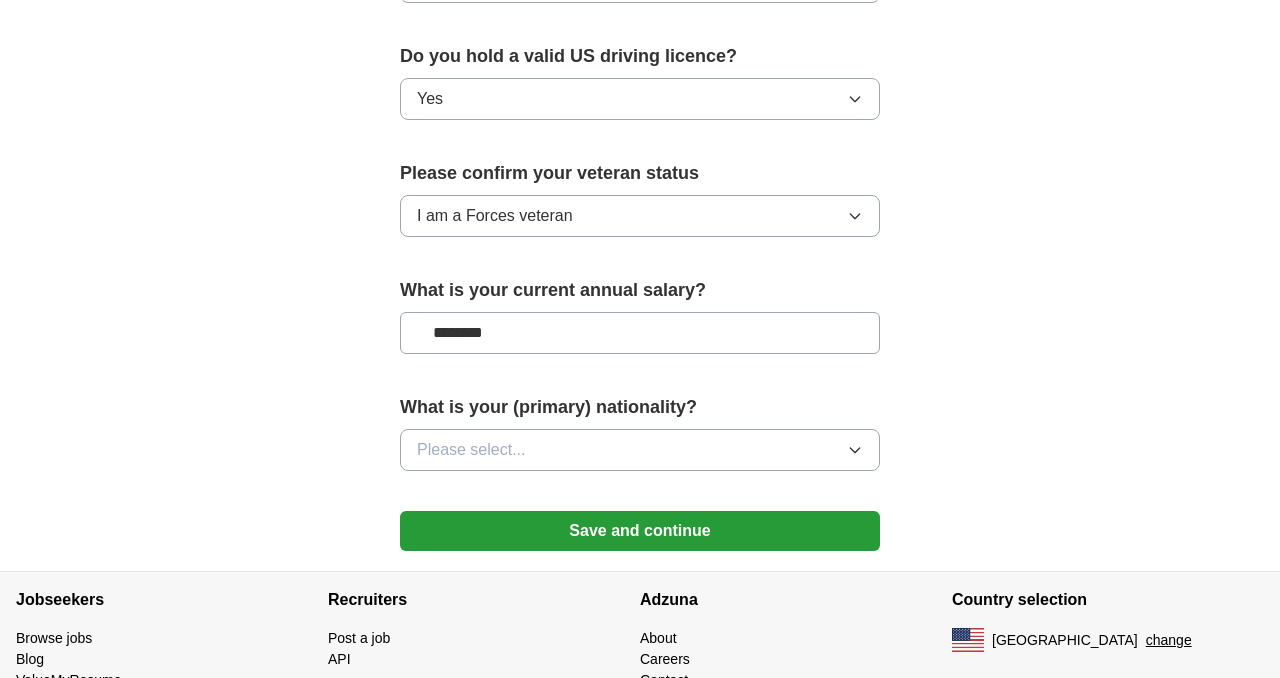 scroll, scrollTop: 1314, scrollLeft: 0, axis: vertical 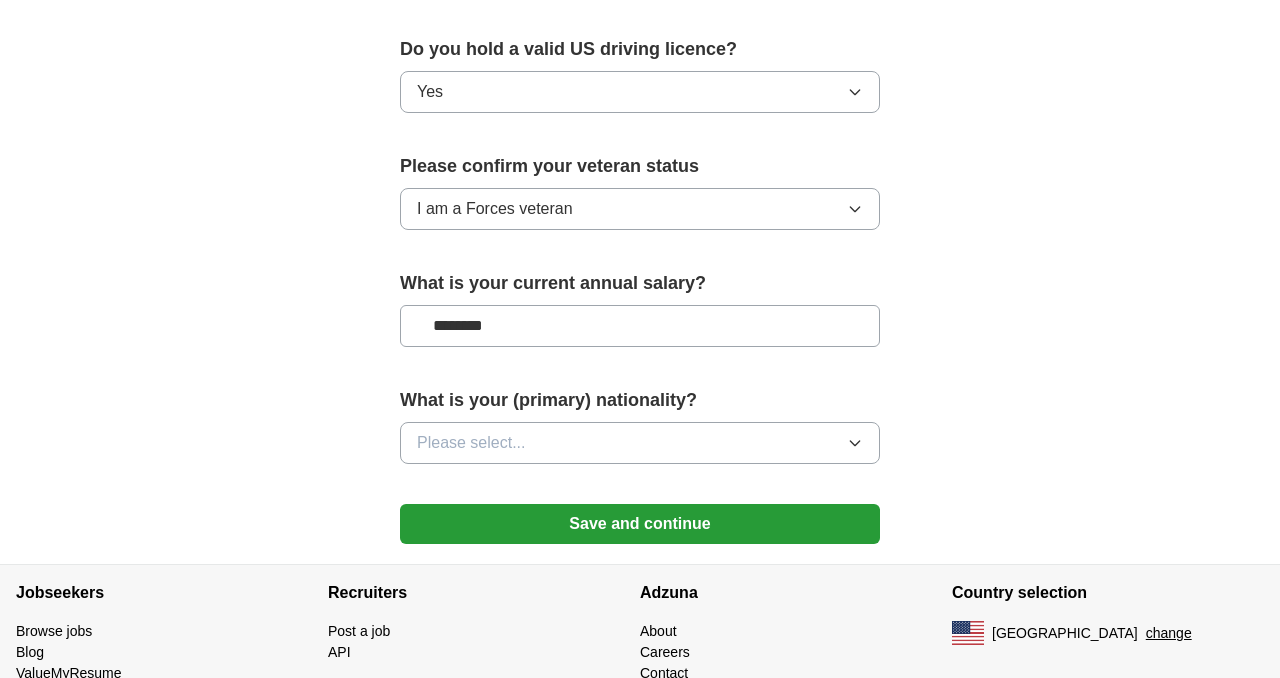 type on "********" 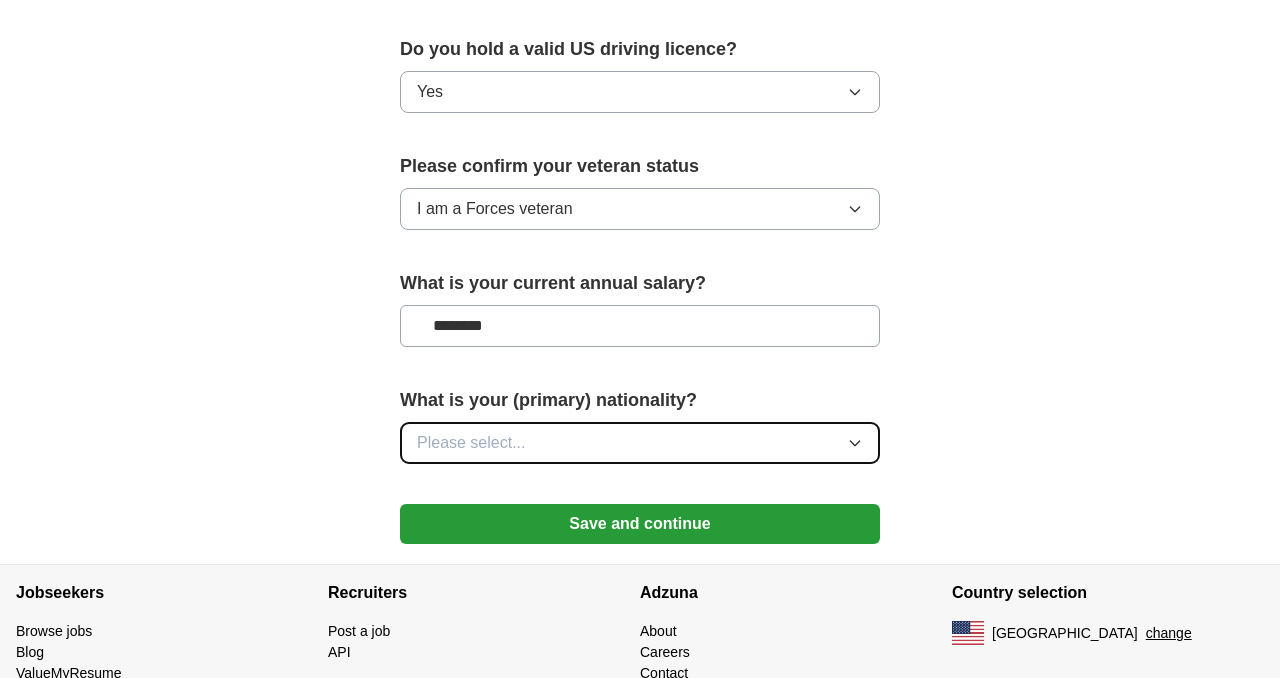 click on "Please select..." at bounding box center [640, 443] 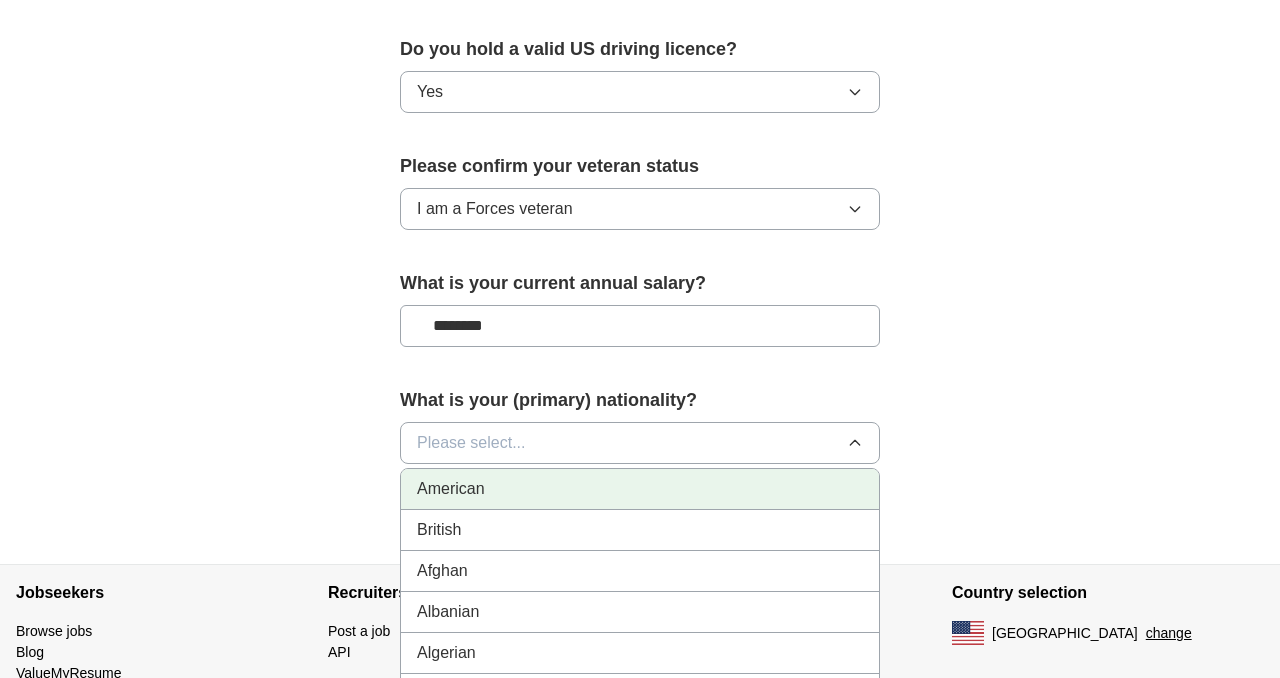 click on "American" at bounding box center (451, 489) 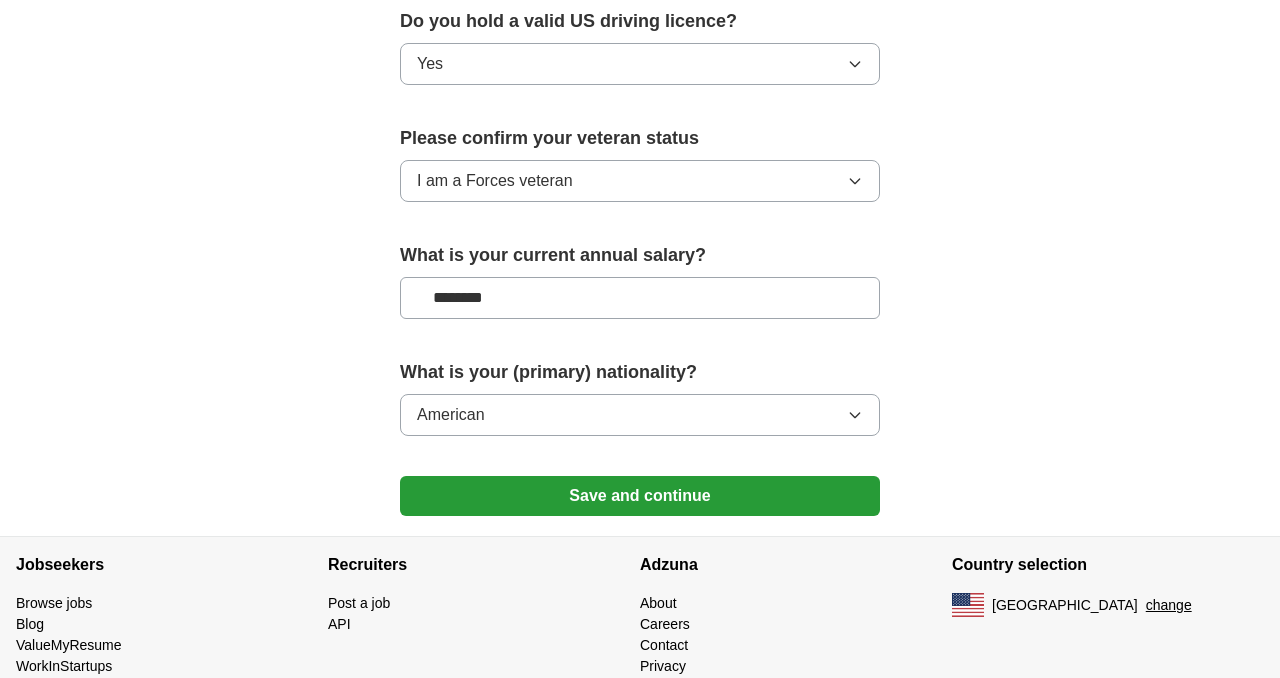 scroll, scrollTop: 1345, scrollLeft: 0, axis: vertical 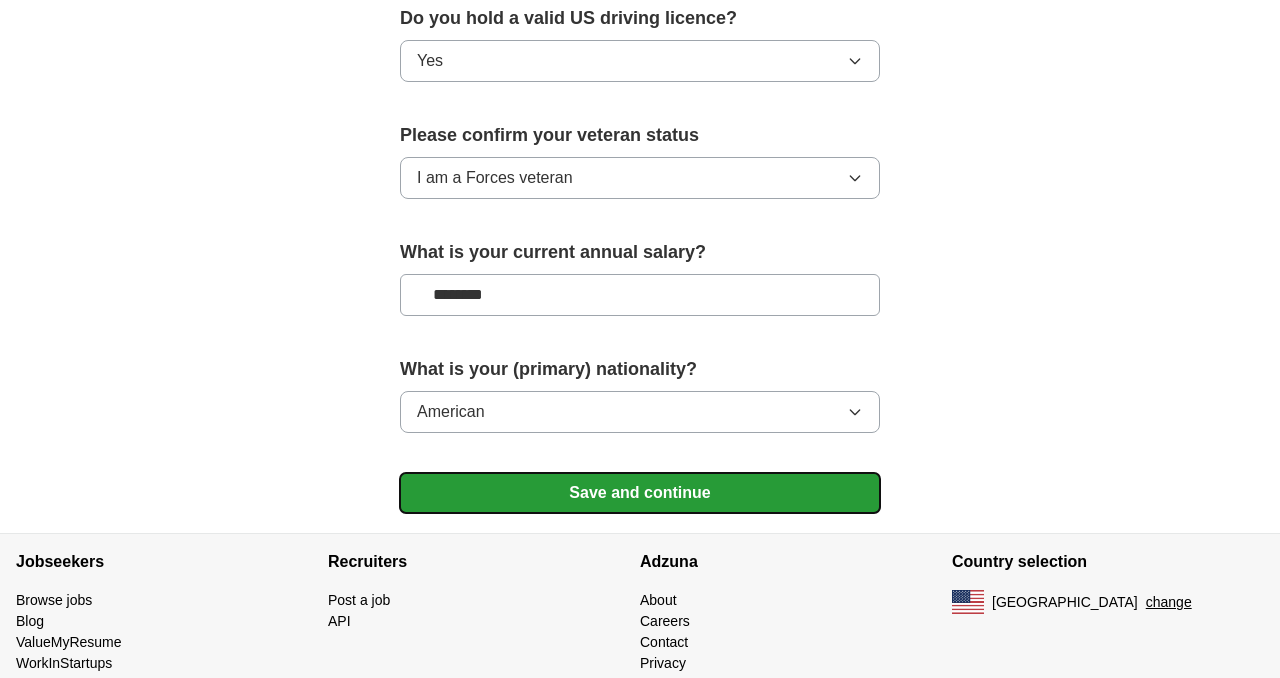 click on "Save and continue" at bounding box center (640, 493) 